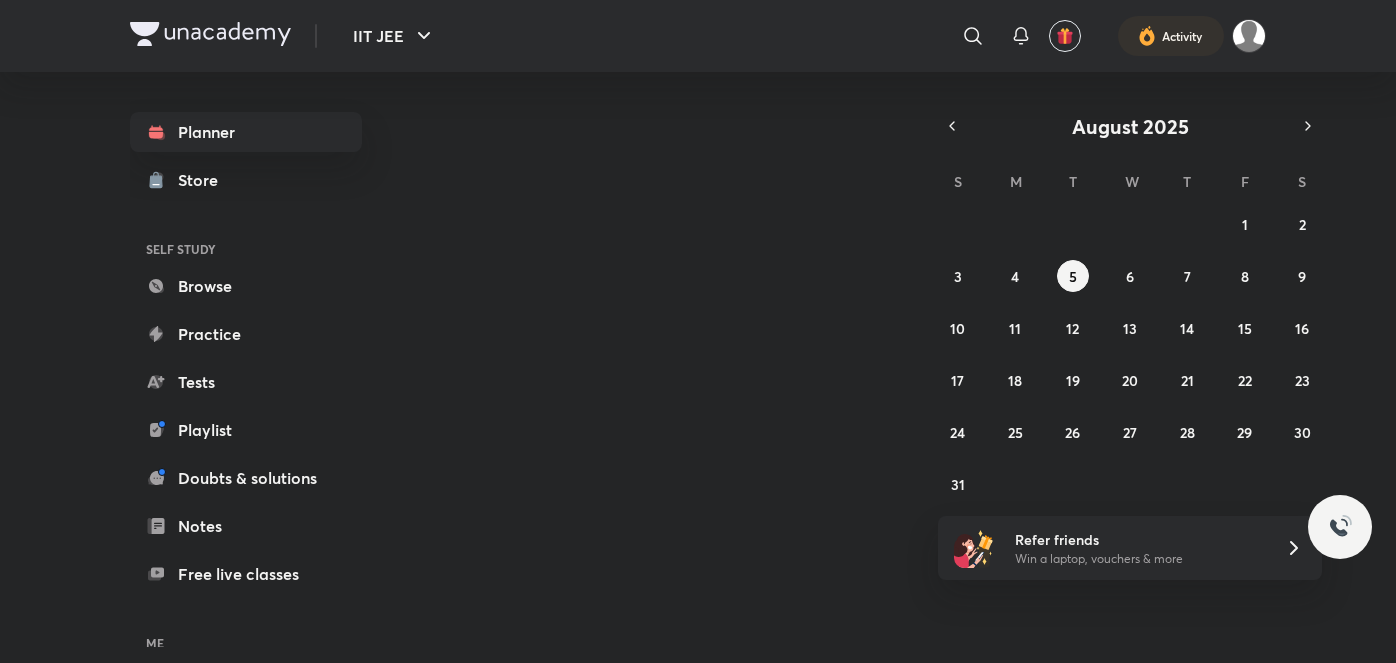 scroll, scrollTop: 0, scrollLeft: 0, axis: both 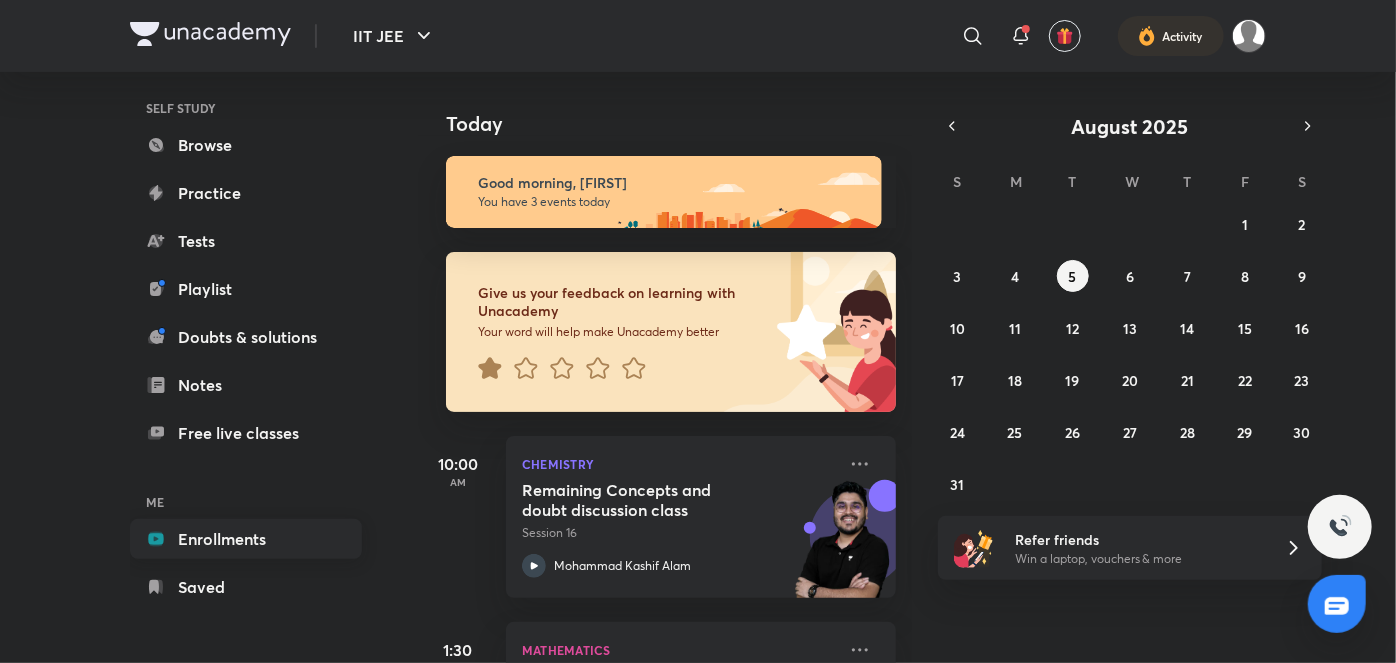 click on "Enrollments" at bounding box center [246, 539] 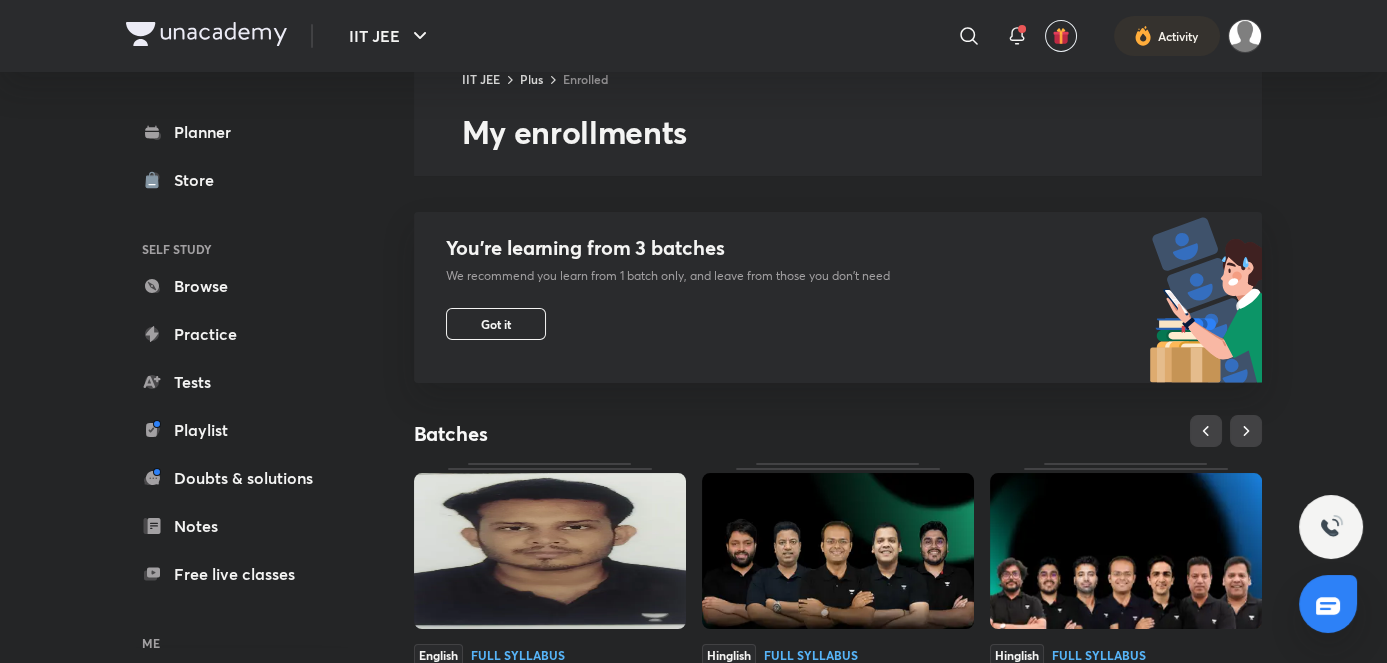 scroll, scrollTop: 202, scrollLeft: 0, axis: vertical 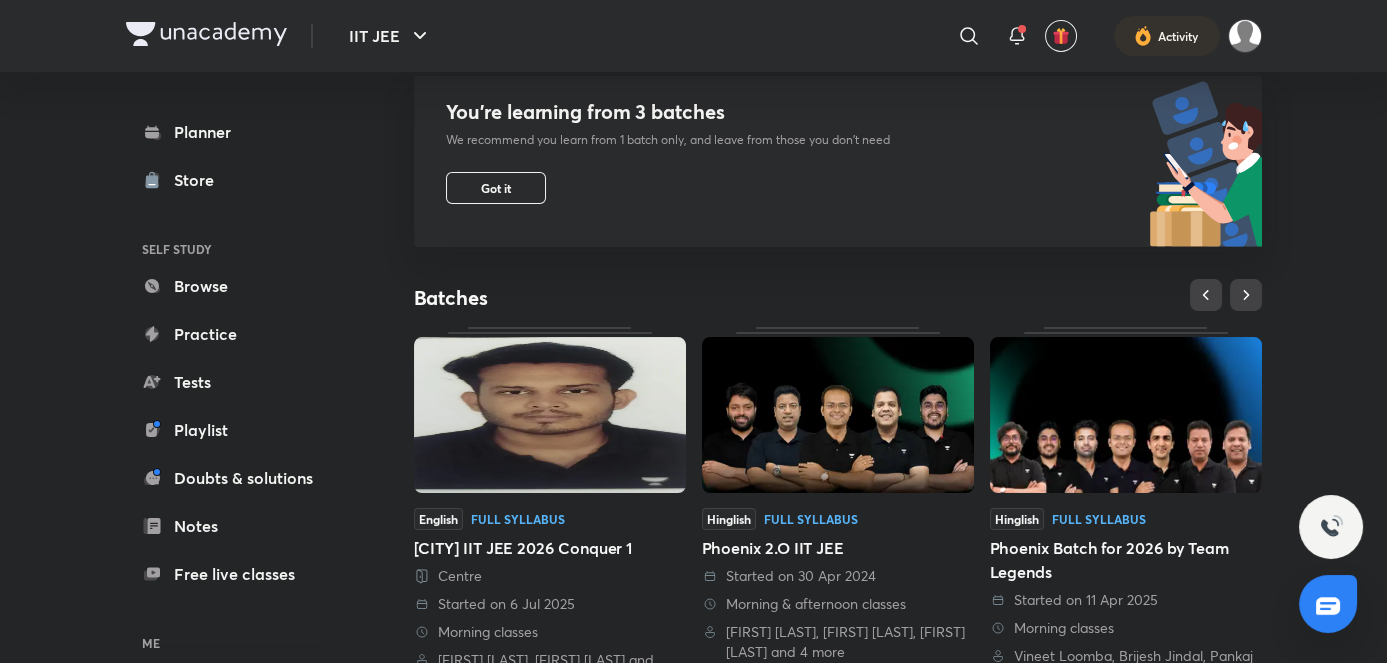 click at bounding box center (838, 415) 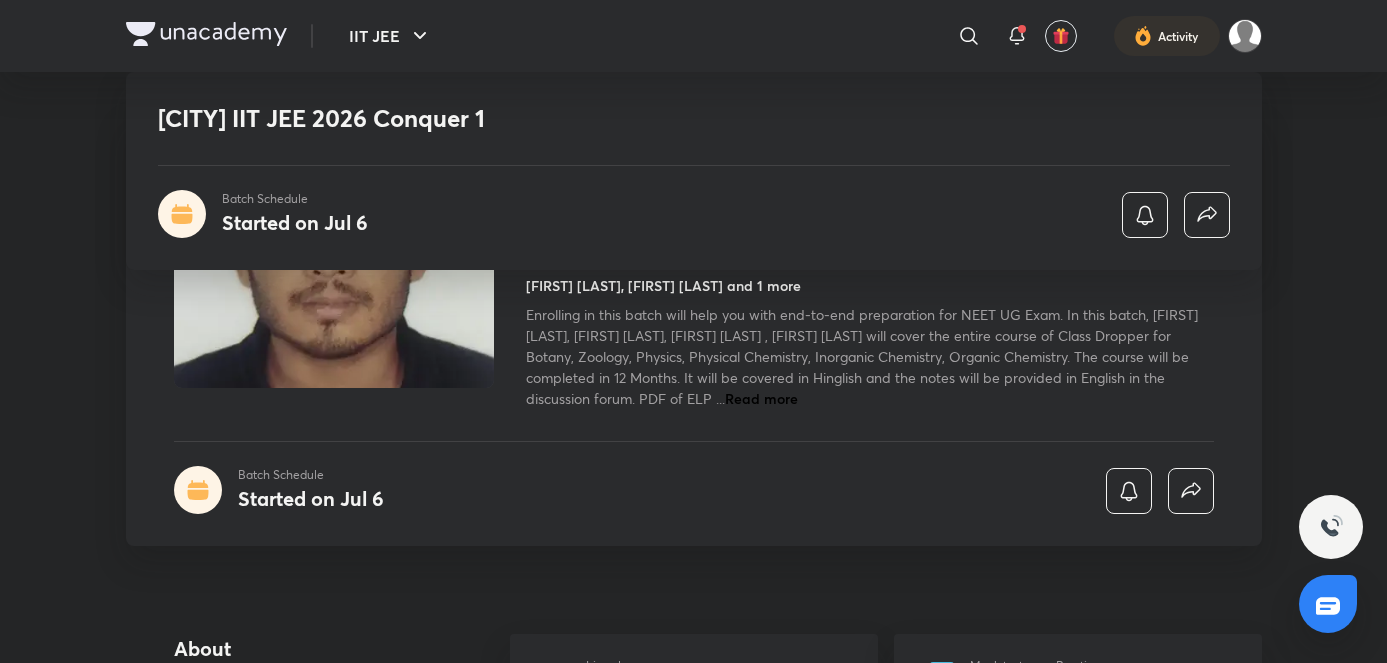 scroll, scrollTop: 818, scrollLeft: 0, axis: vertical 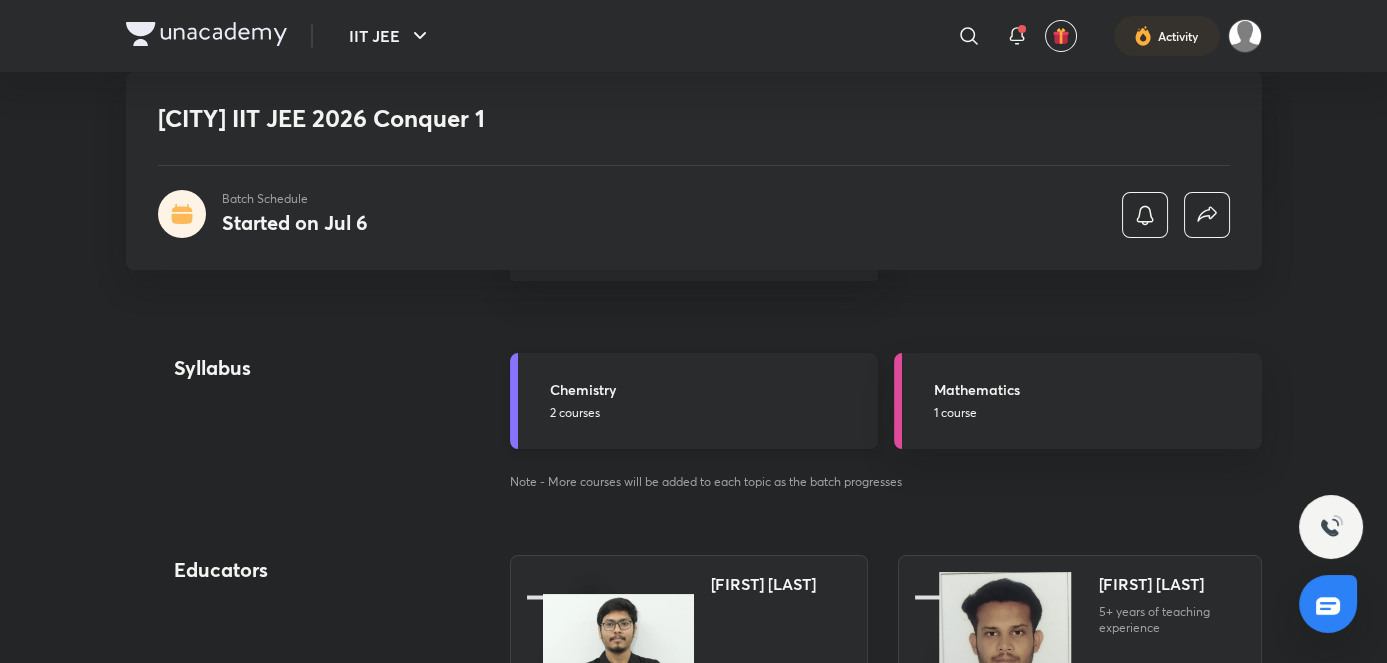 click on "Chemistry 2 courses" at bounding box center (708, 400) 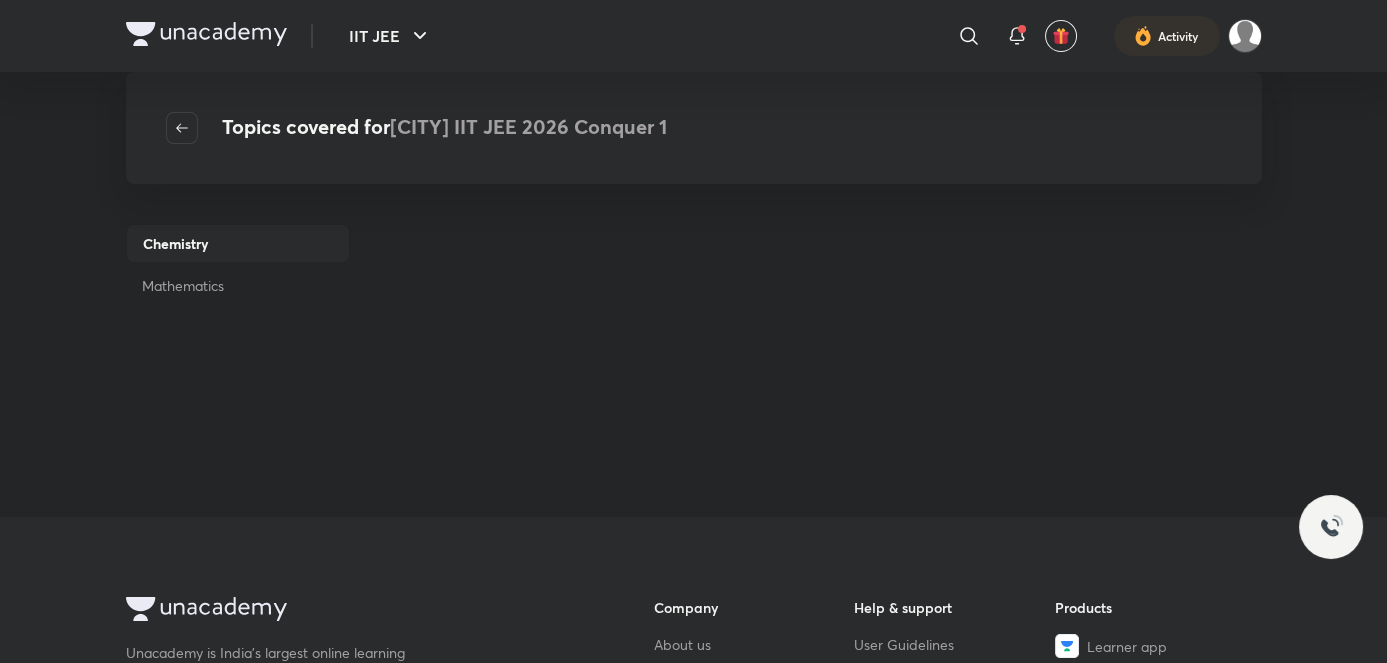 scroll, scrollTop: 0, scrollLeft: 0, axis: both 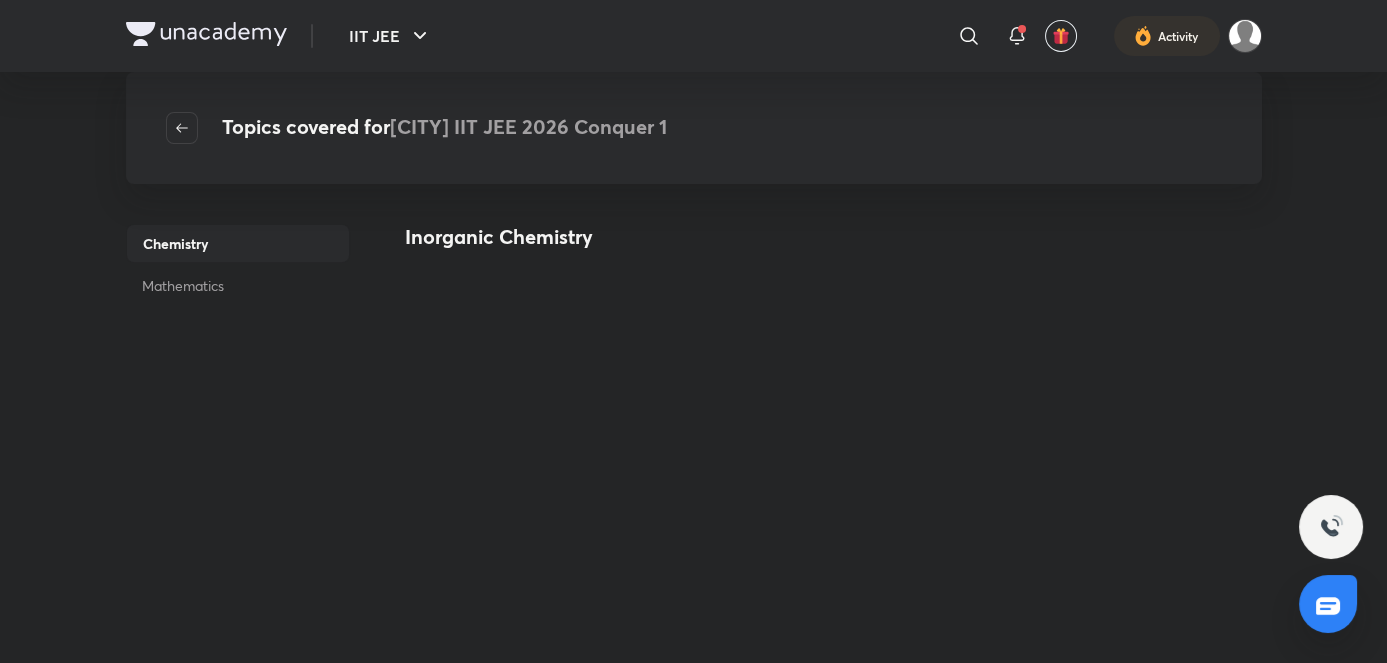click on "Mathematics" at bounding box center [238, 285] 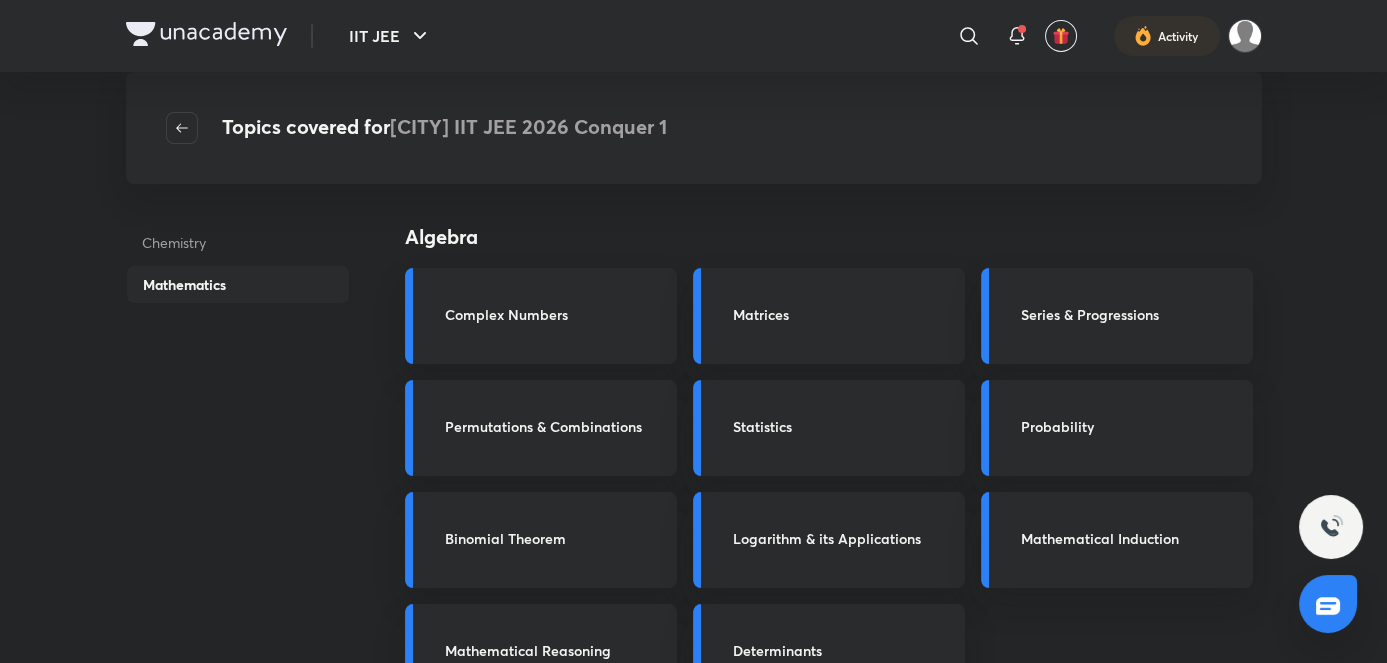 click on "Chemistry" at bounding box center [238, 242] 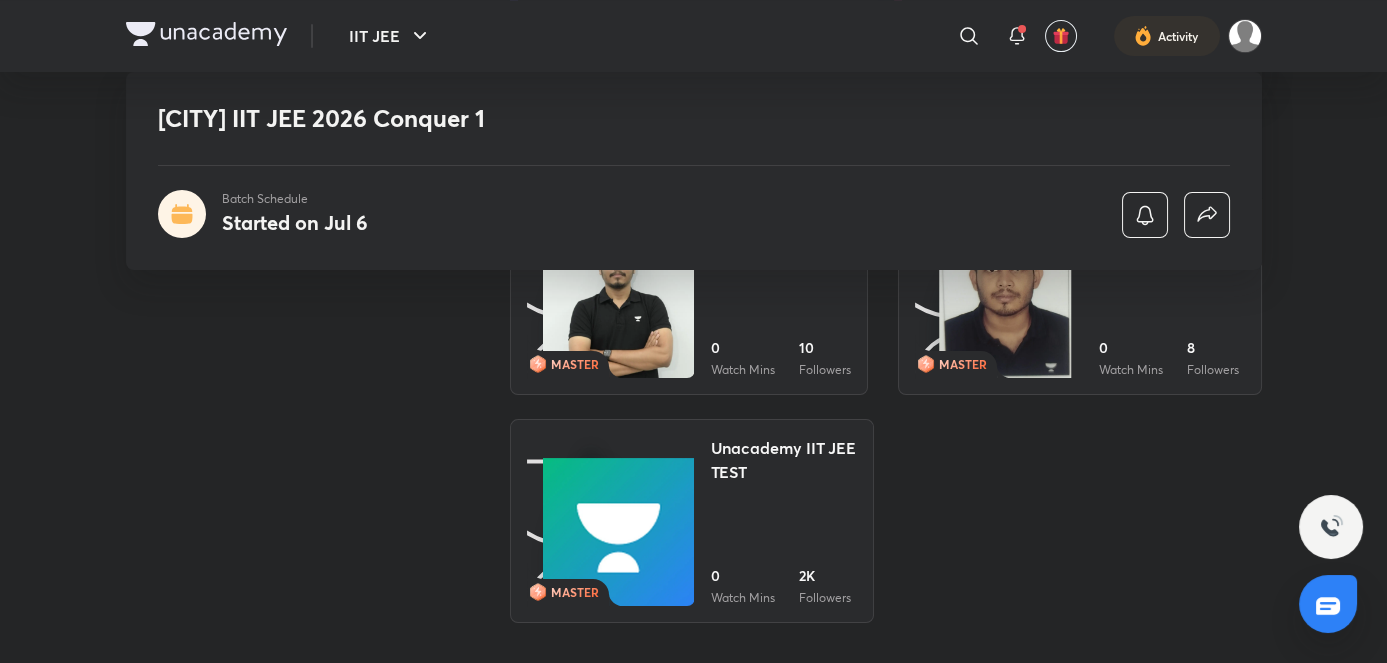 scroll, scrollTop: 818, scrollLeft: 0, axis: vertical 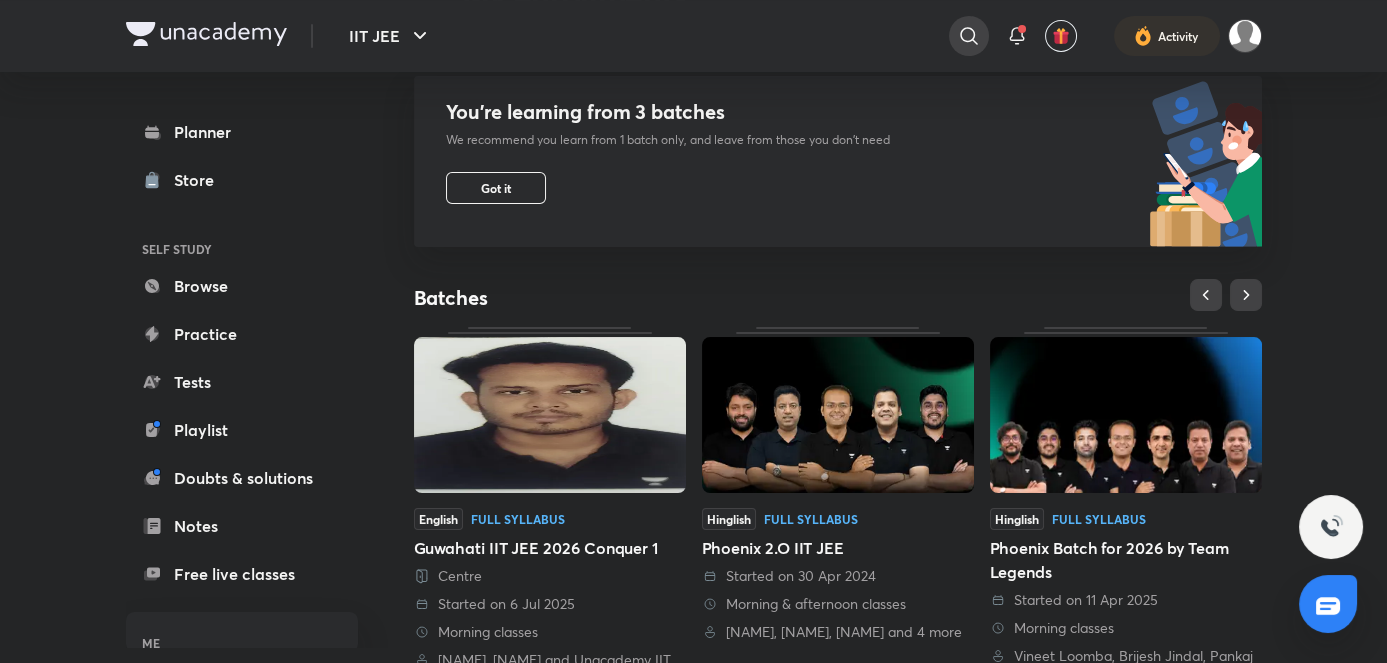 click 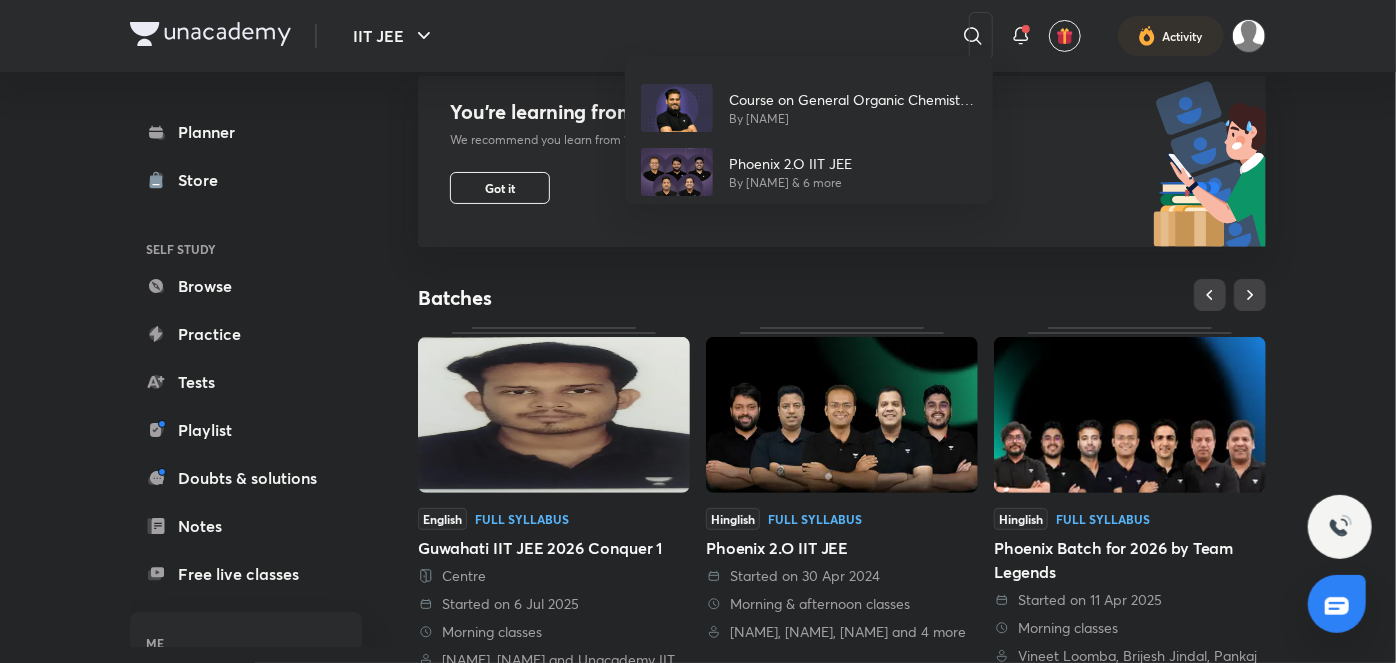 click on "Course on General Organic Chemistry for Droppers By Surendra K Mishra Phoenix 2.O IIT JEE By Kailash Sharma & 6 more" at bounding box center (698, 331) 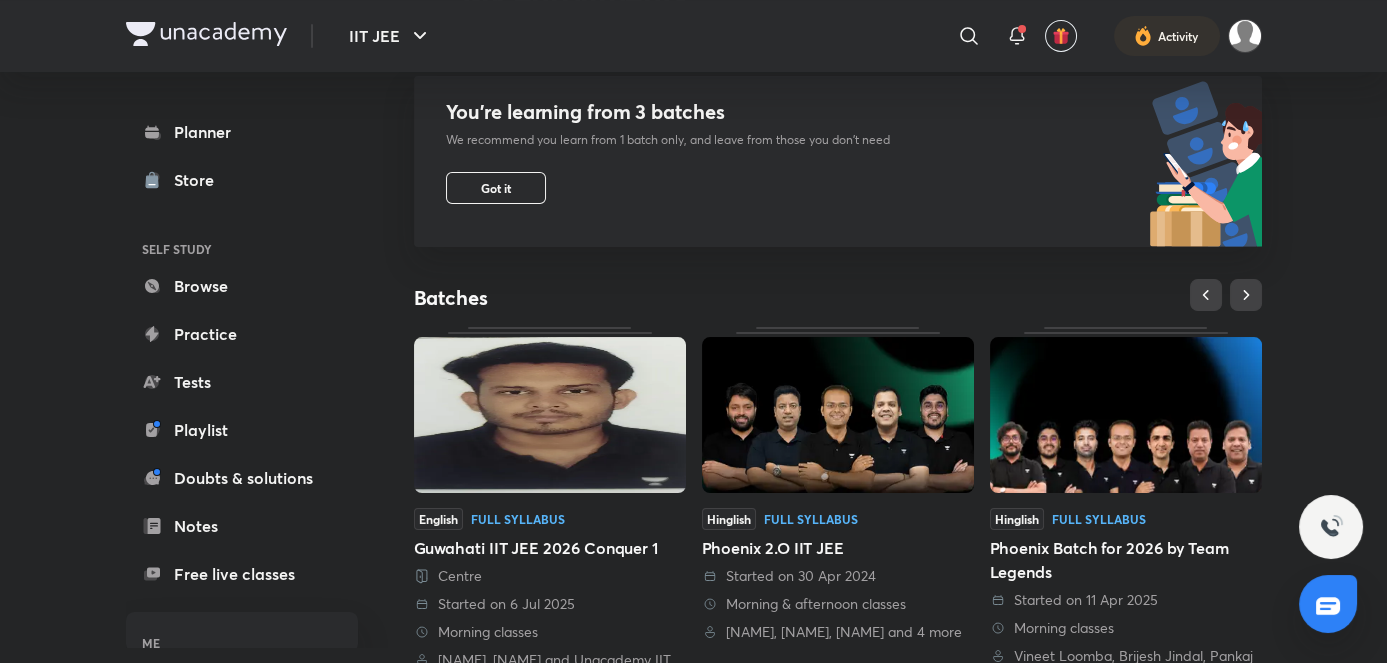 click at bounding box center [838, 415] 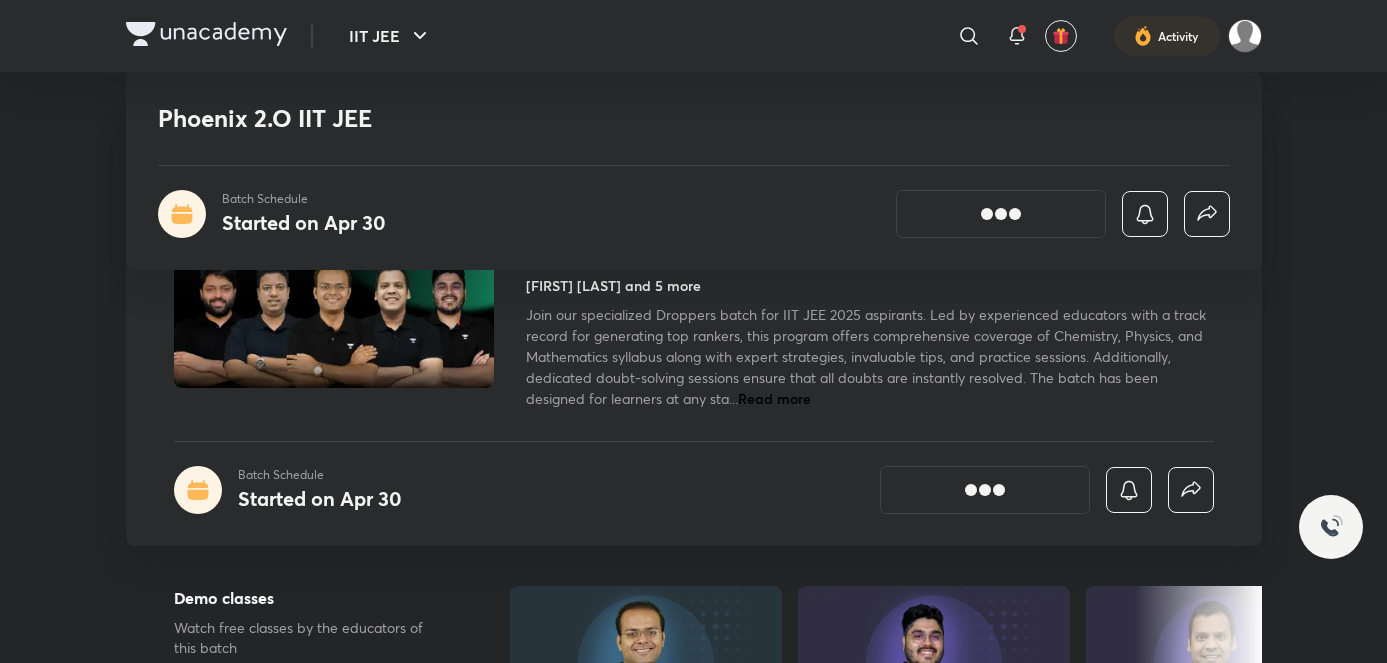scroll, scrollTop: 1090, scrollLeft: 0, axis: vertical 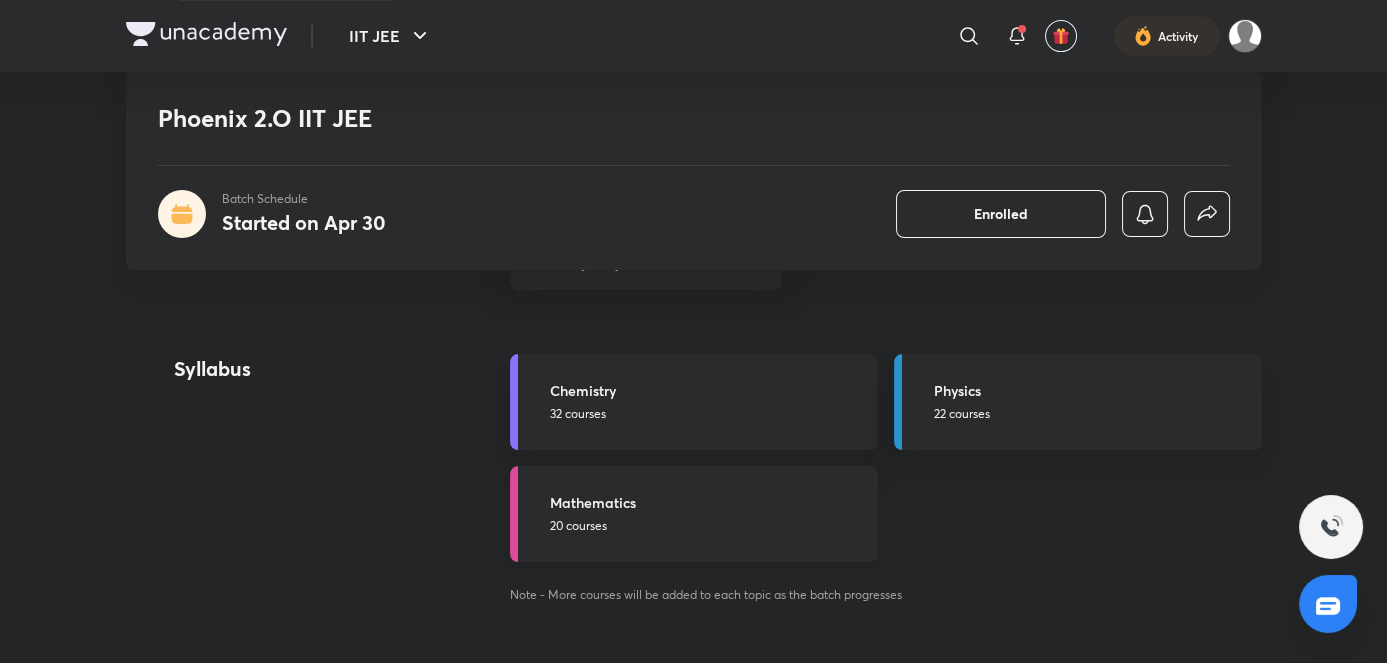 click on "Mathematics" at bounding box center (708, 502) 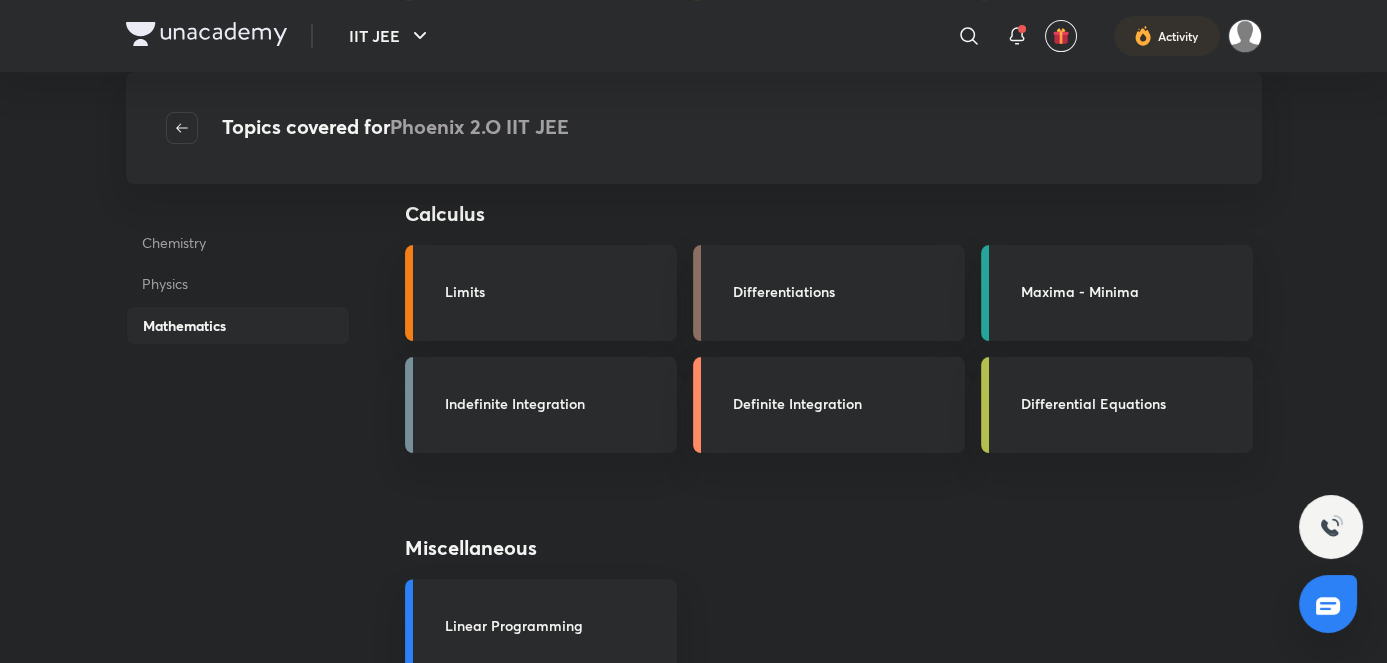 scroll, scrollTop: 1363, scrollLeft: 0, axis: vertical 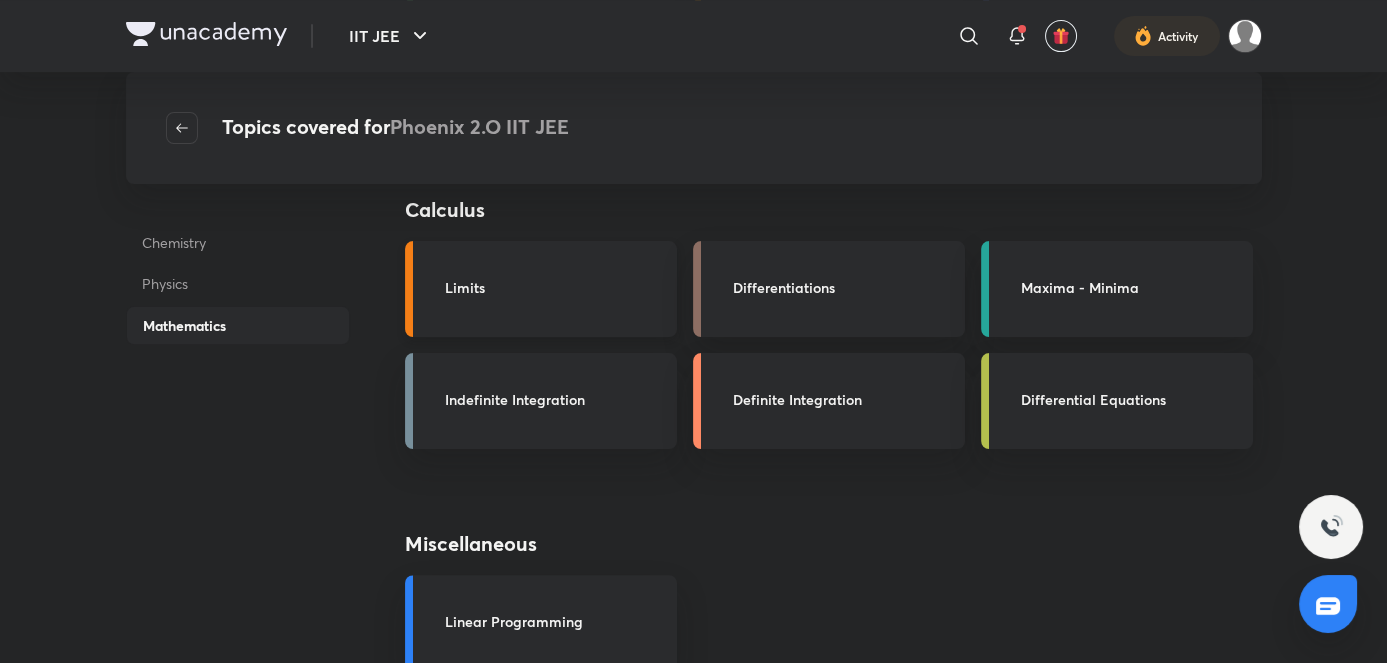 click on "Limits" at bounding box center (555, 287) 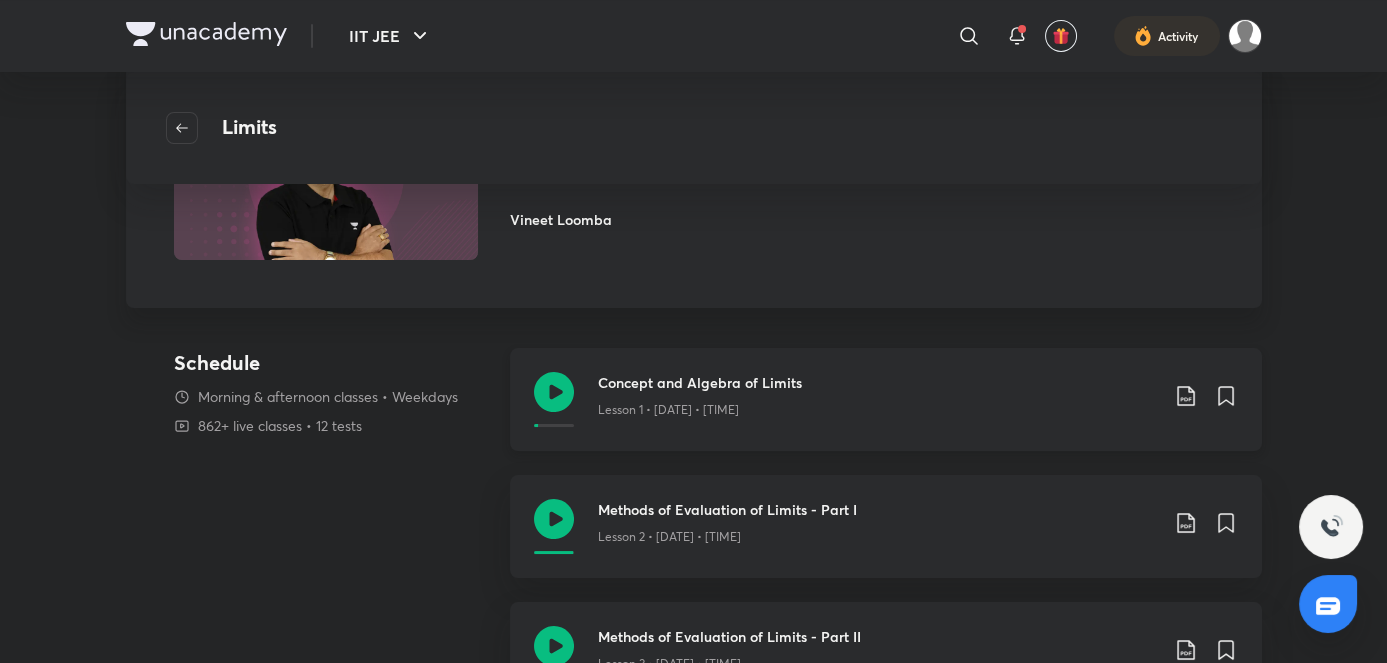 scroll, scrollTop: 0, scrollLeft: 0, axis: both 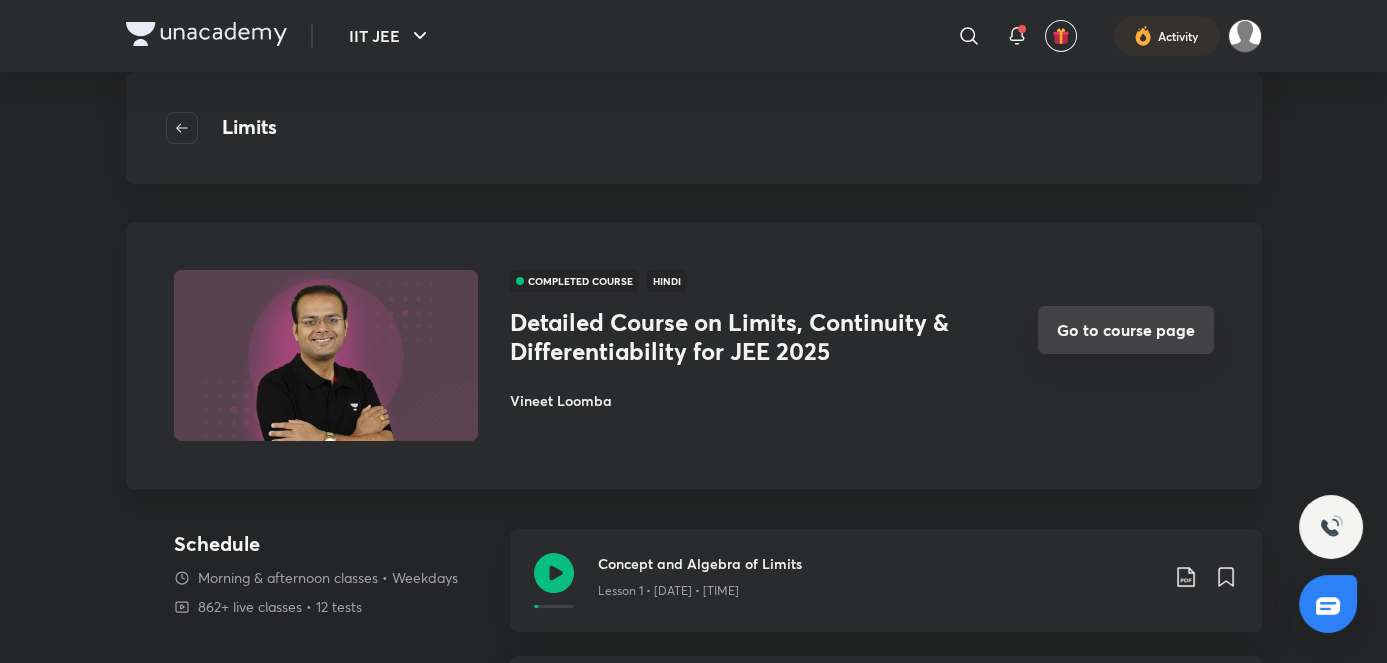 click on "Go to course page" at bounding box center (1126, 330) 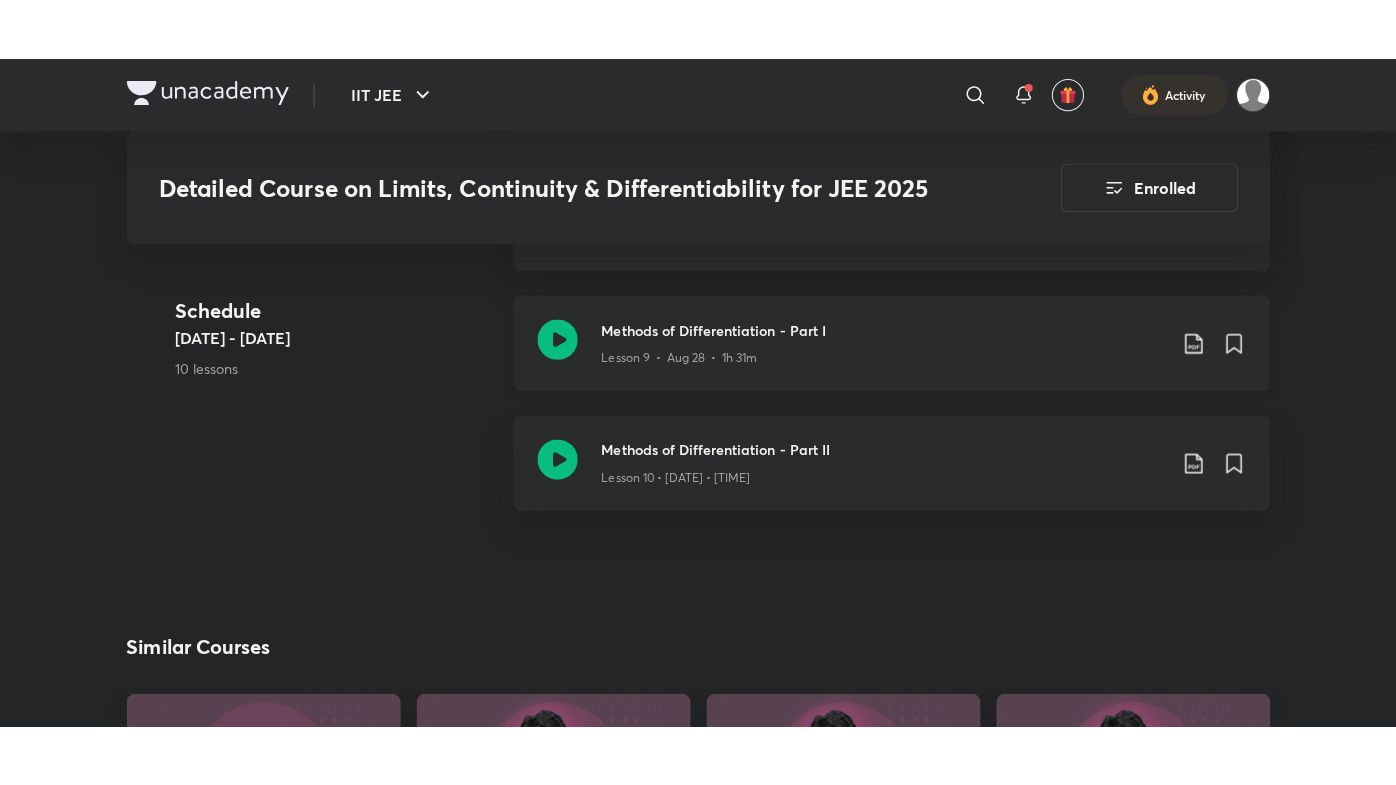 scroll, scrollTop: 2090, scrollLeft: 0, axis: vertical 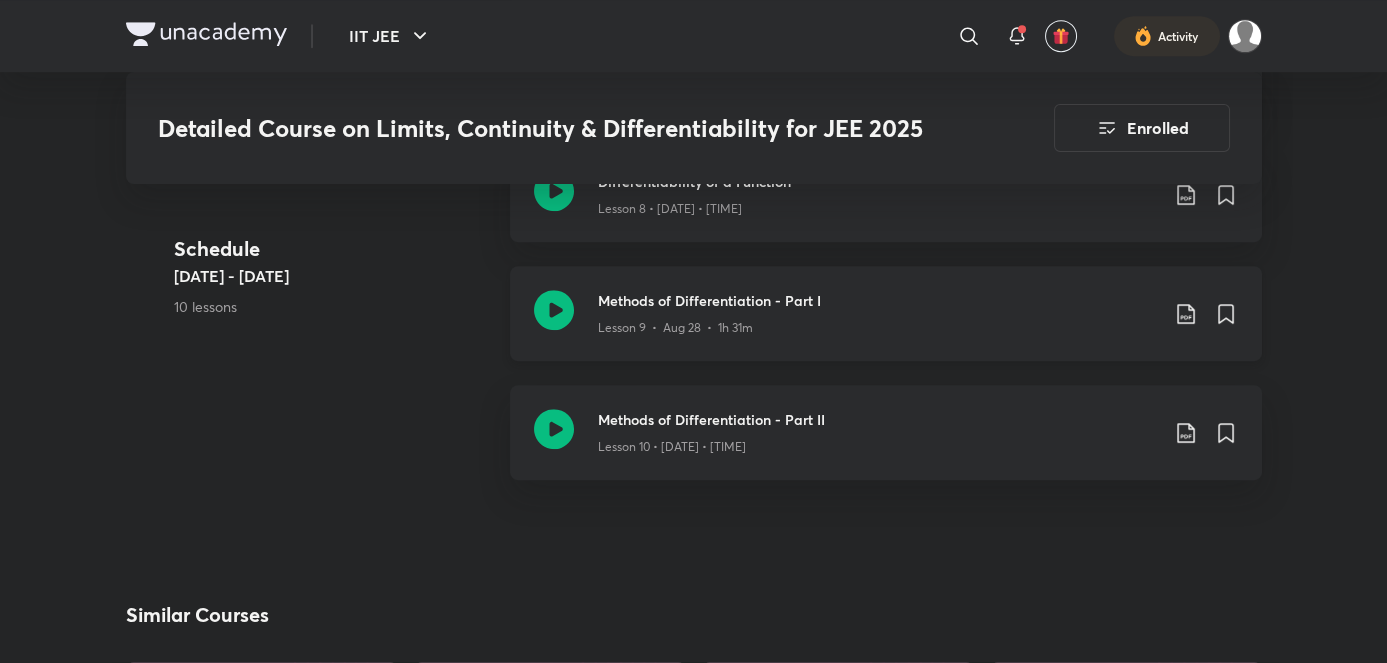 click 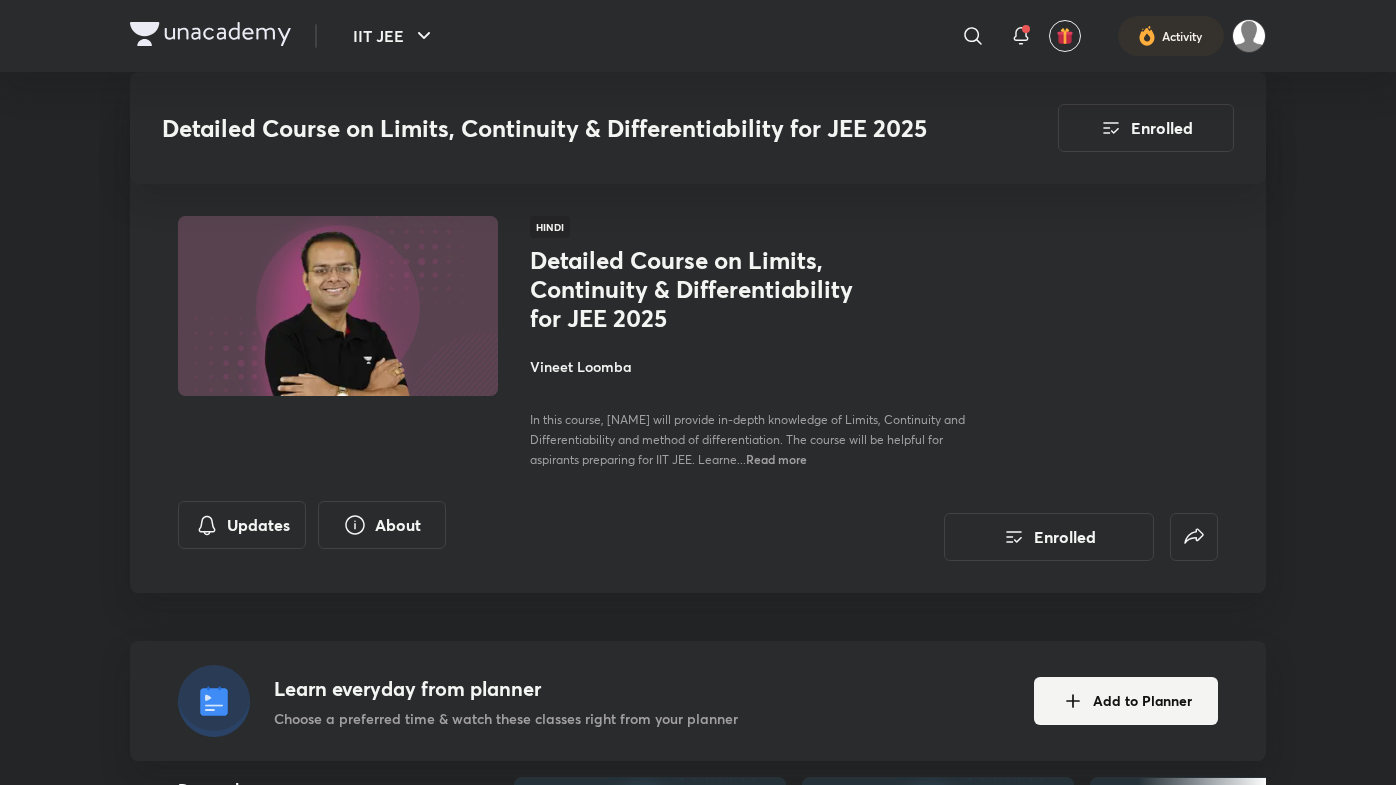scroll, scrollTop: 2090, scrollLeft: 0, axis: vertical 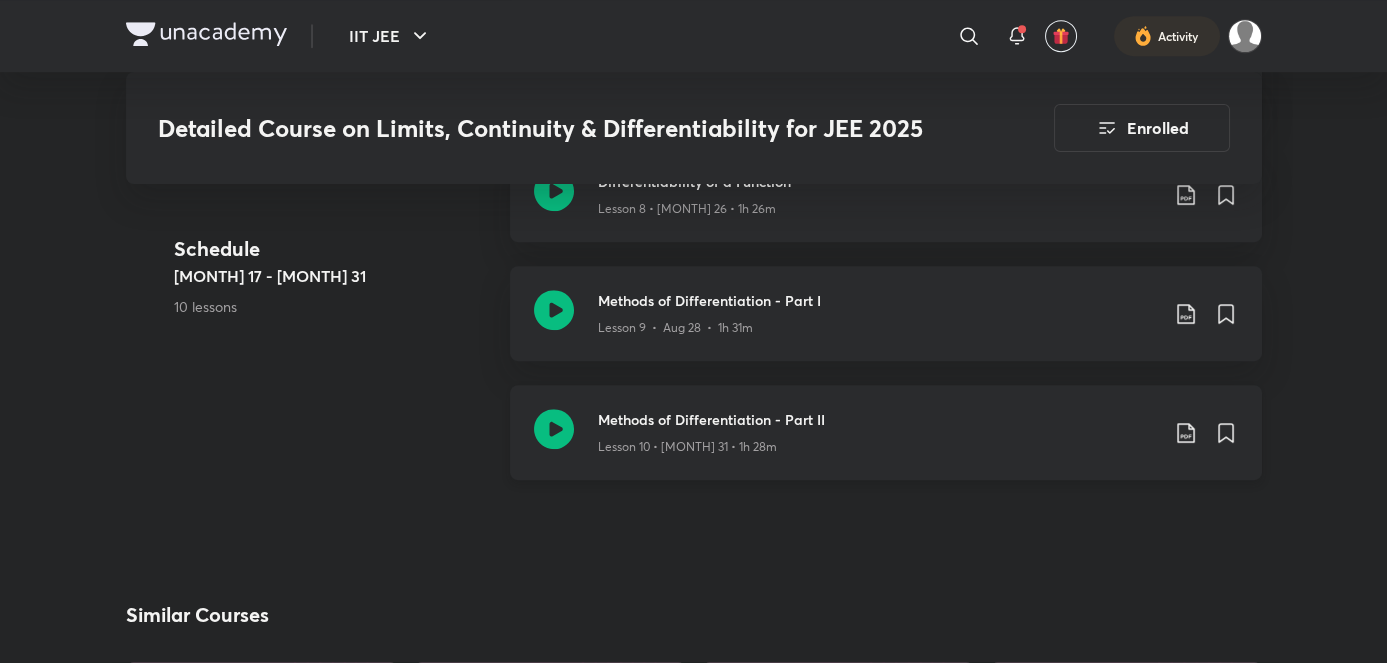 click 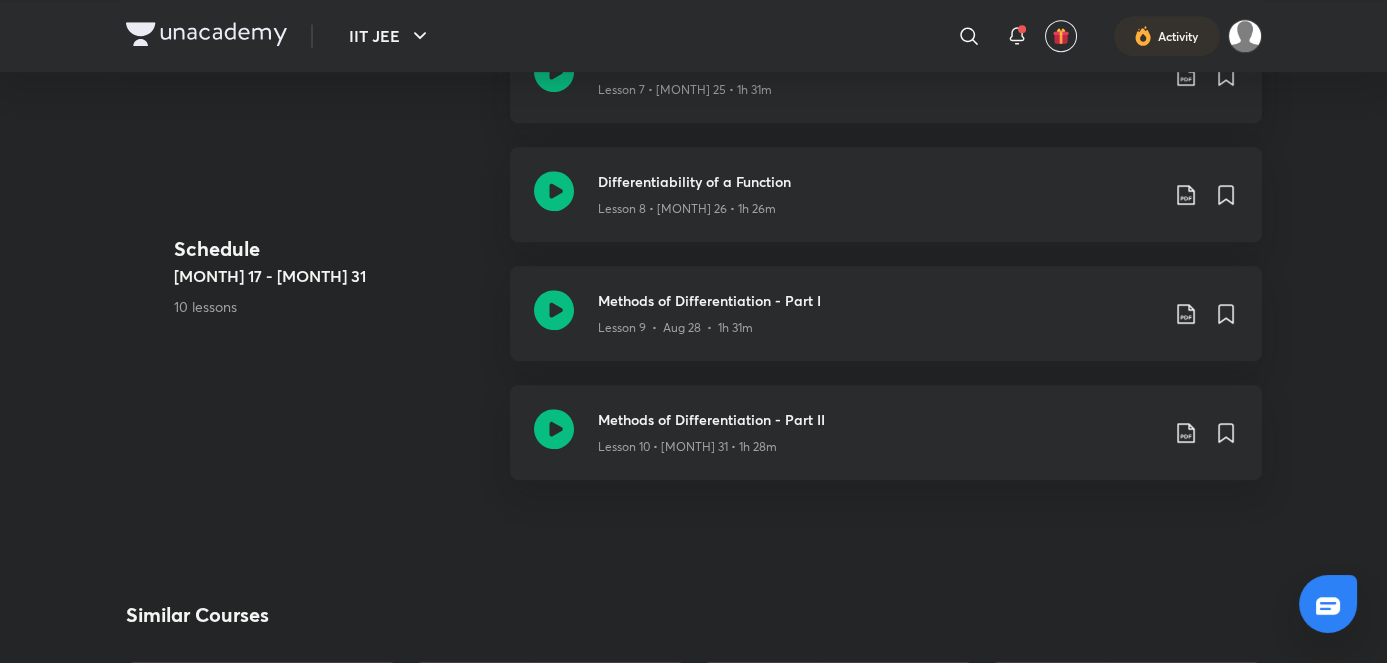 scroll, scrollTop: 0, scrollLeft: 0, axis: both 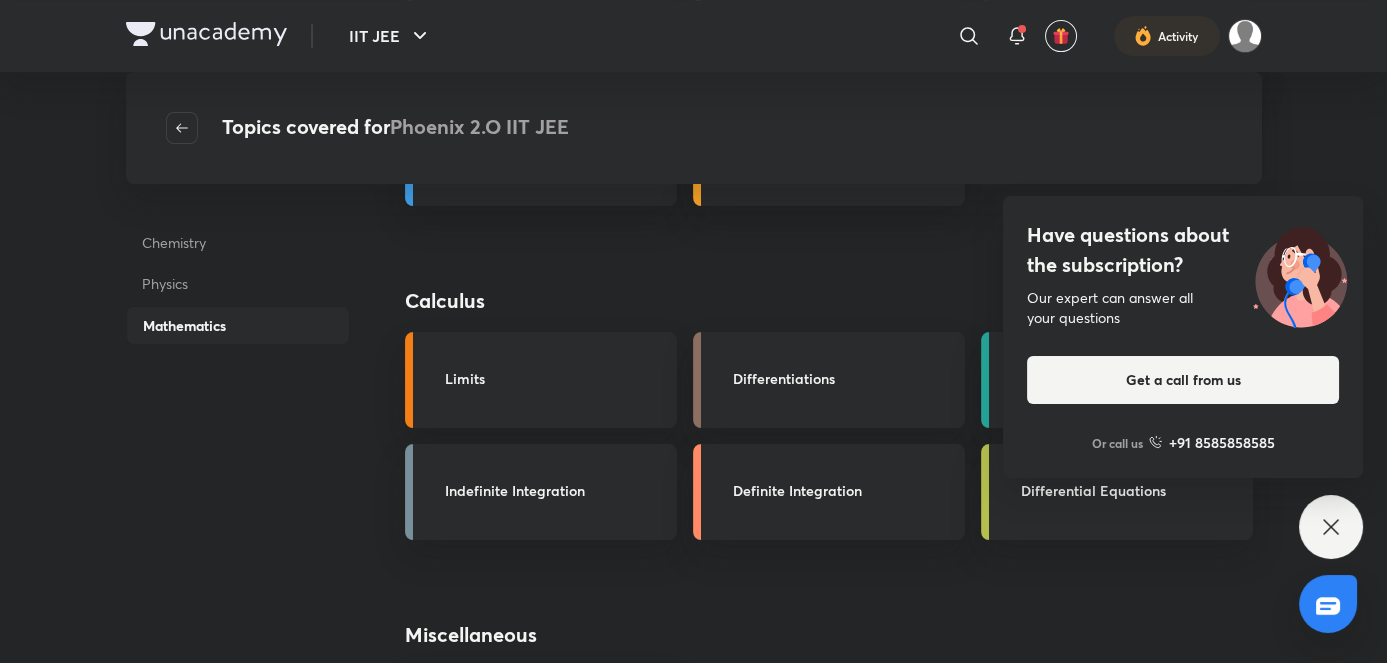 click on "Have questions about the subscription? Our expert can answer all your questions Get a call from us Or call us +91 8585858585" at bounding box center [1331, 527] 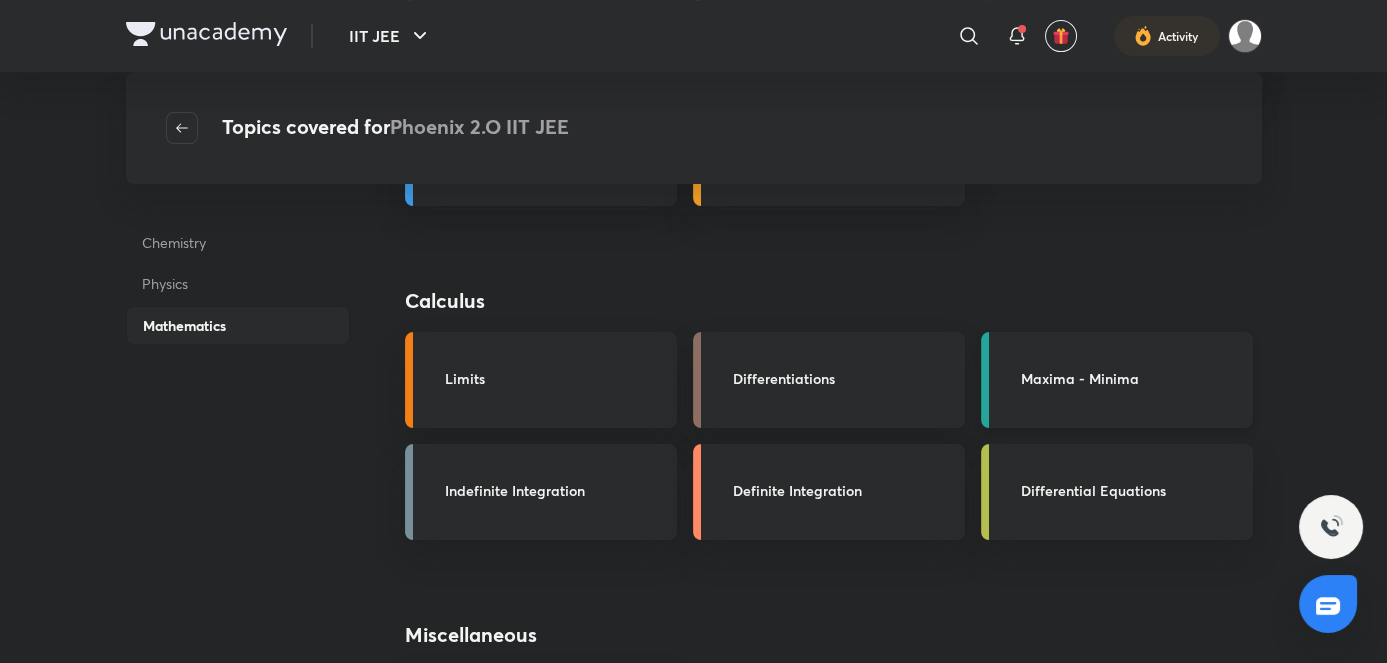 click on "Maxima - Minima" at bounding box center (1131, 378) 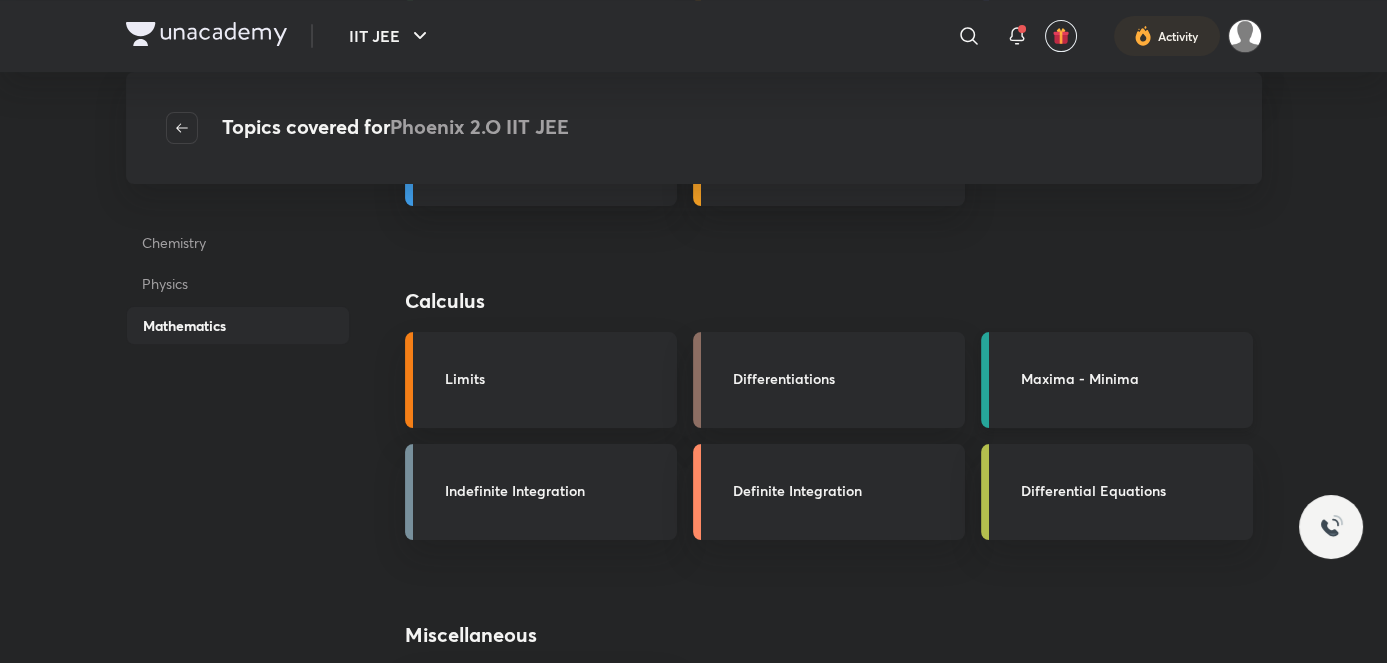 scroll, scrollTop: 0, scrollLeft: 0, axis: both 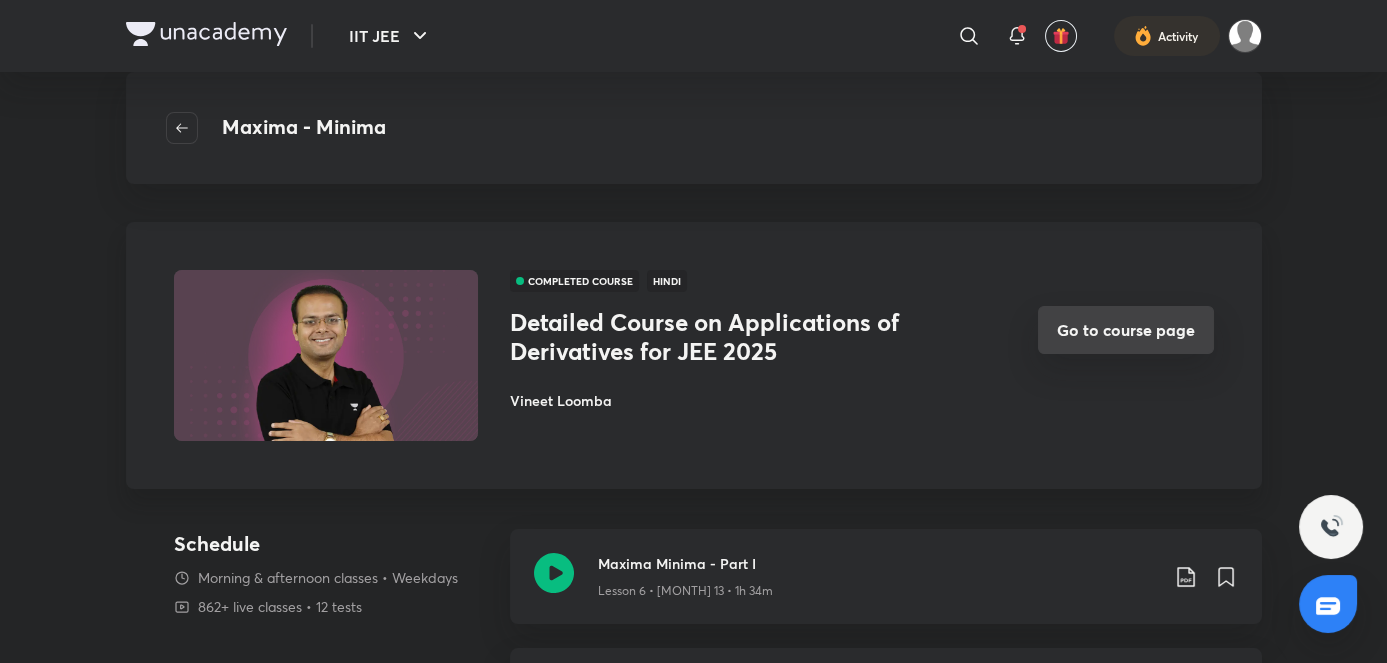 click on "Go to course page" at bounding box center (1126, 330) 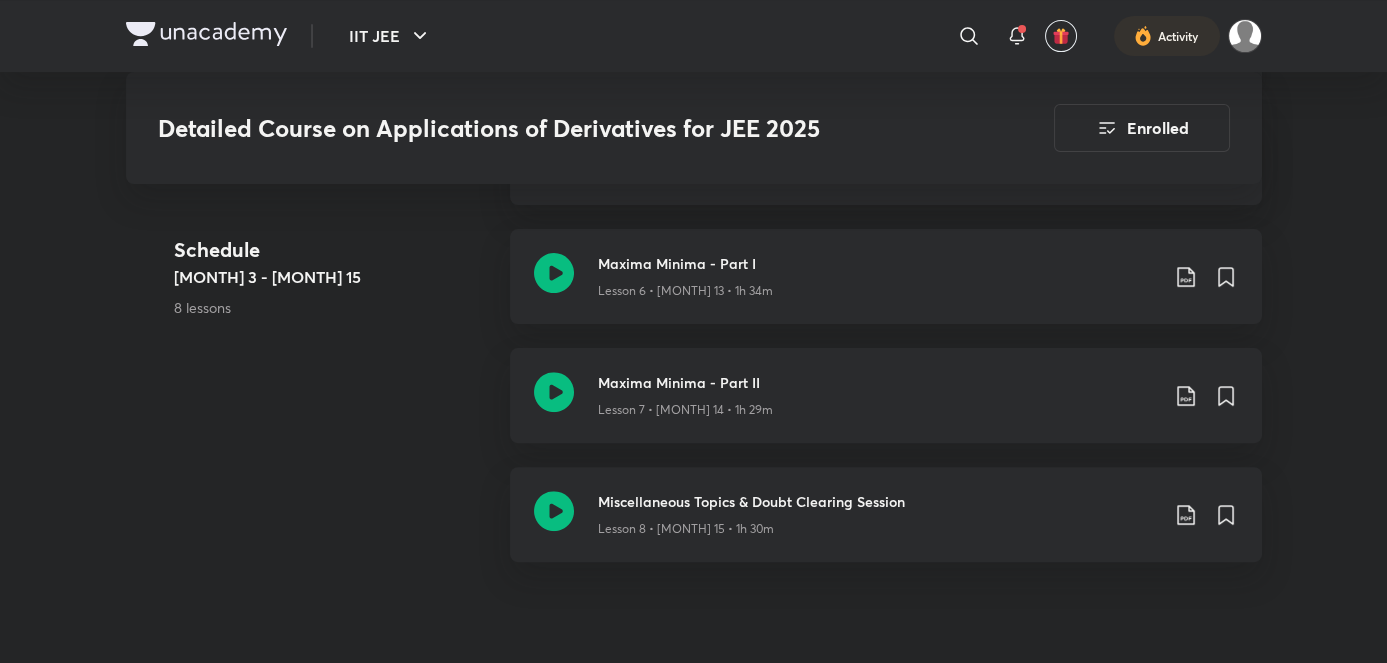 scroll, scrollTop: 1545, scrollLeft: 0, axis: vertical 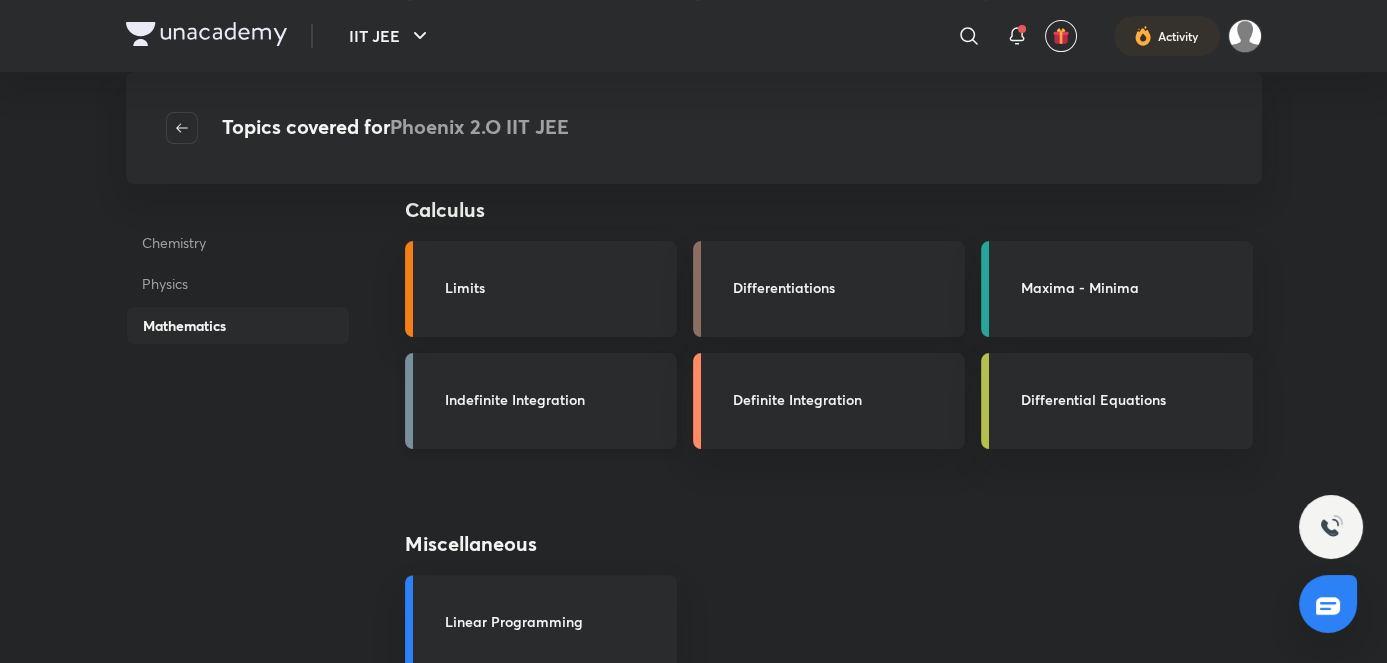 click on "Indefinite Integration" at bounding box center [541, 401] 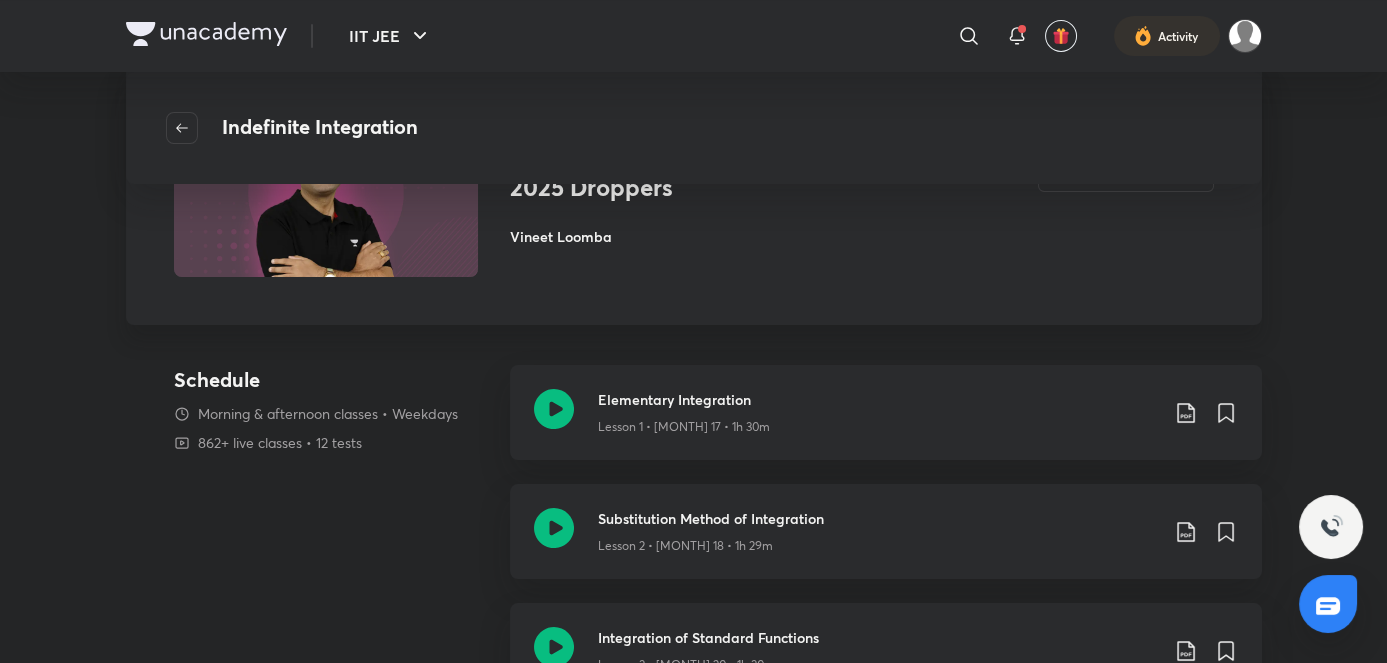 scroll, scrollTop: 272, scrollLeft: 0, axis: vertical 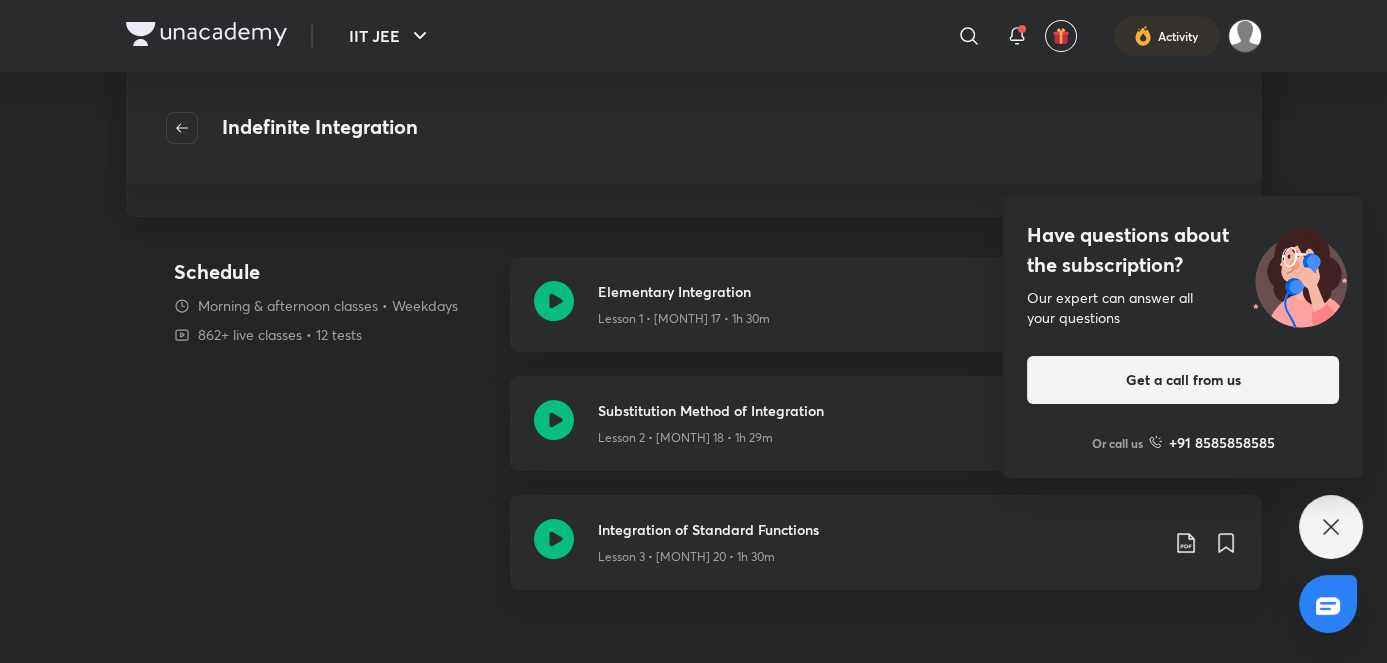 click on "IIT JEE ​  Activity  Indefinite Integration  COMPLETED COURSE Hindi Detailed Course on Integration for JEE 2025 Droppers [NAME] Go to course page Schedule Morning & afternoon classes • Weekdays 862+ live classes • 12 tests Elementary Integration Lesson 1   •   [MONTH] 17   •   1h 30m  Substitution Method of Integration Lesson 2   •   [MONTH] 18   •   1h 29m  Integration of Standard Functions Lesson 3   •   [MONTH] 20   •   1h 30m  + View all lessons Unacademy is India’s largest online learning platform. Download our apps to start learning Starting your preparation? Call us and we will answer all your questions about learning on Unacademy Call +91 8585858585  Company About us Shikshodaya Careers Blogs Privacy Policy Terms and Conditions Help & support User Guidelines Site Map Refund Policy Takedown Policy Grievance Redressal Products Learner app Educator app Parent app Popular goals IIT JEE UPSC SSC CSIR UGC NET NEET UG Unacademy Centre Kota IIT JEE Kota NEET UG Kota Foundation" at bounding box center [693, 585] 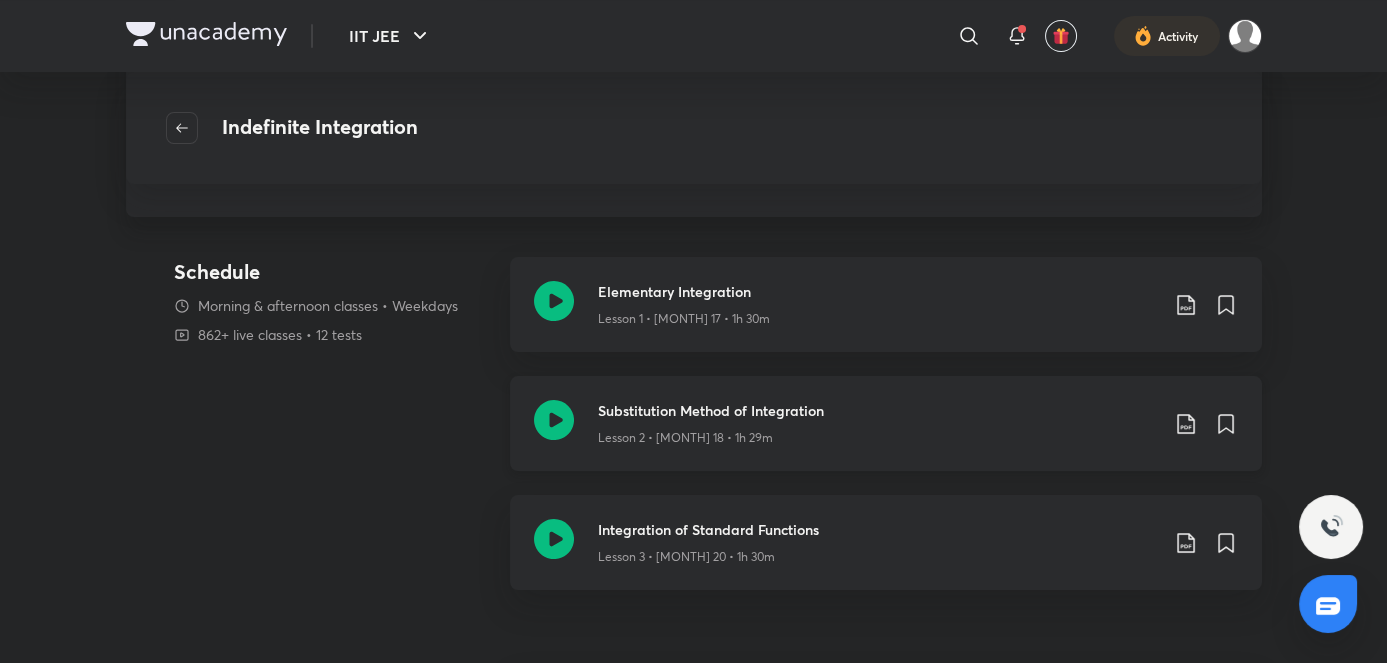 scroll, scrollTop: 90, scrollLeft: 0, axis: vertical 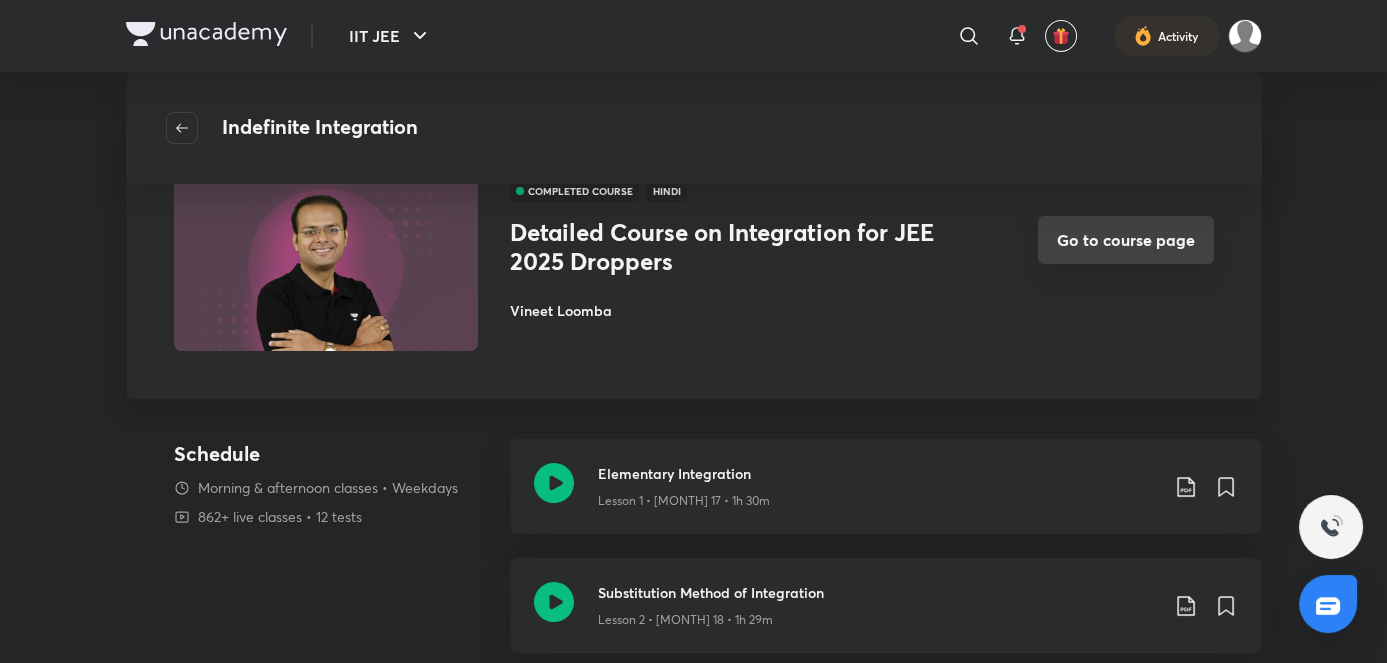 click on "Go to course page" at bounding box center (1126, 240) 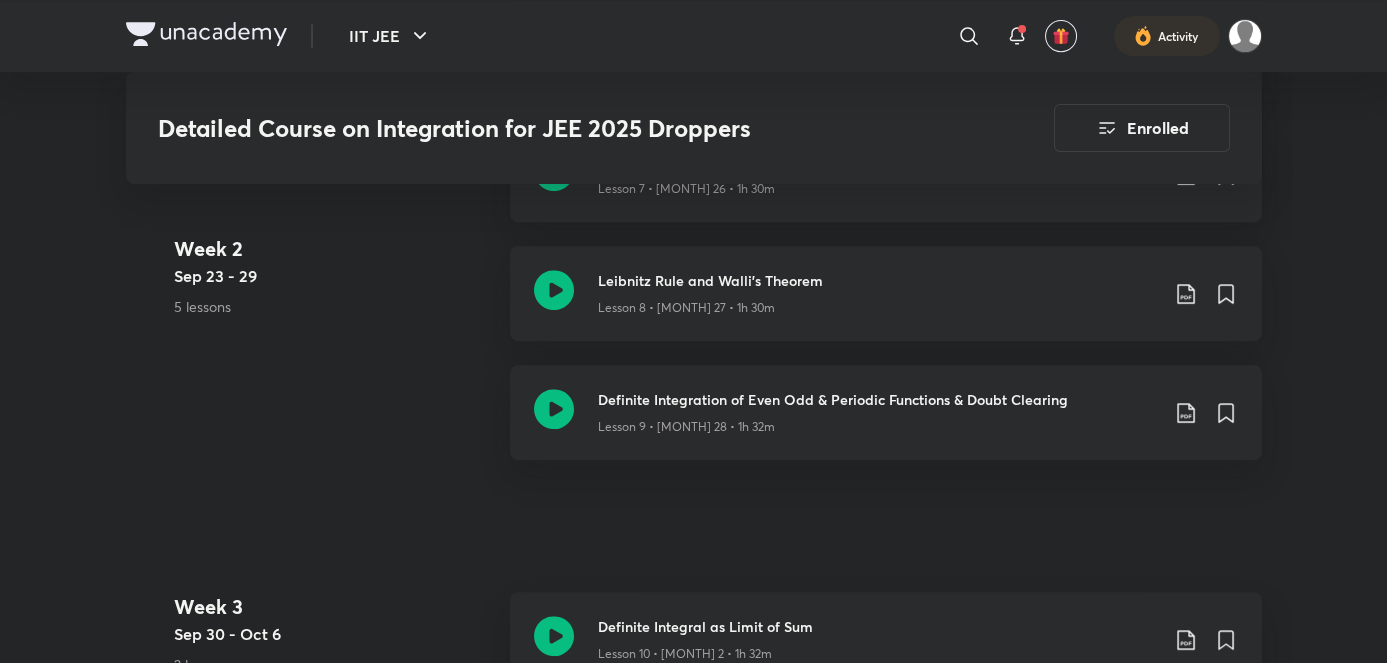 scroll, scrollTop: 2272, scrollLeft: 0, axis: vertical 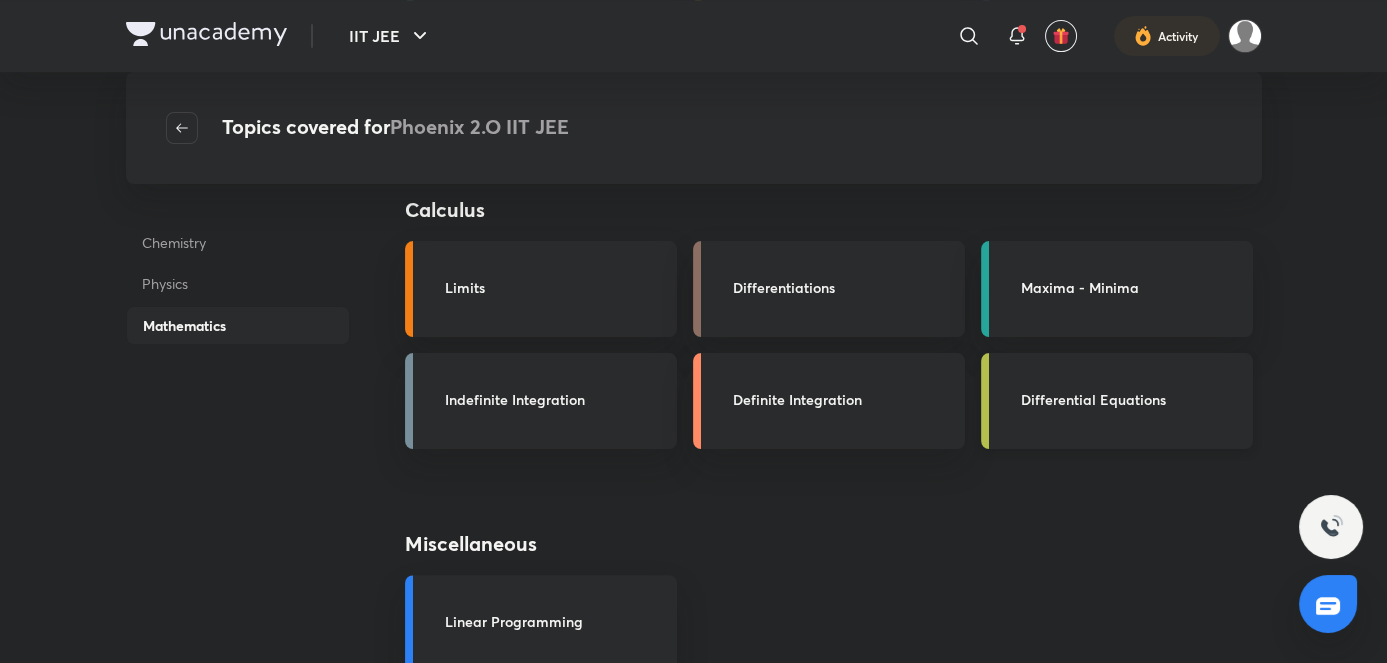 click on "Differential Equations" at bounding box center (1117, 401) 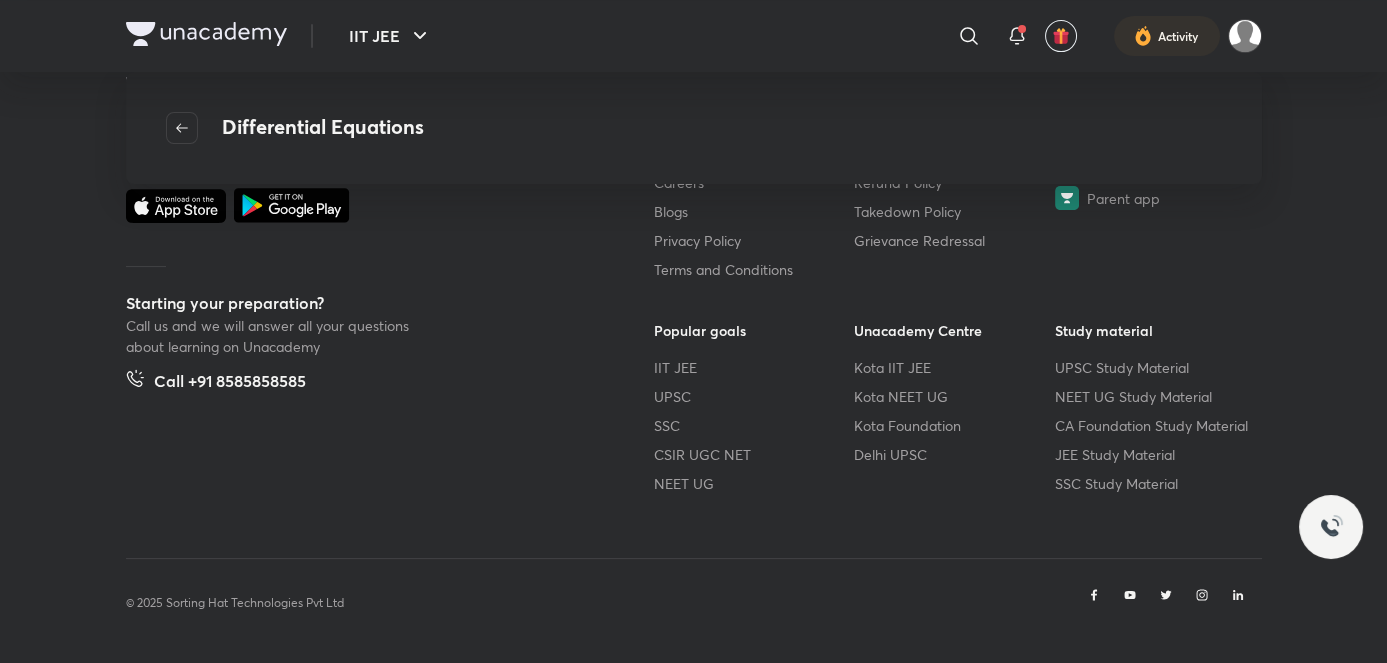 scroll, scrollTop: 0, scrollLeft: 0, axis: both 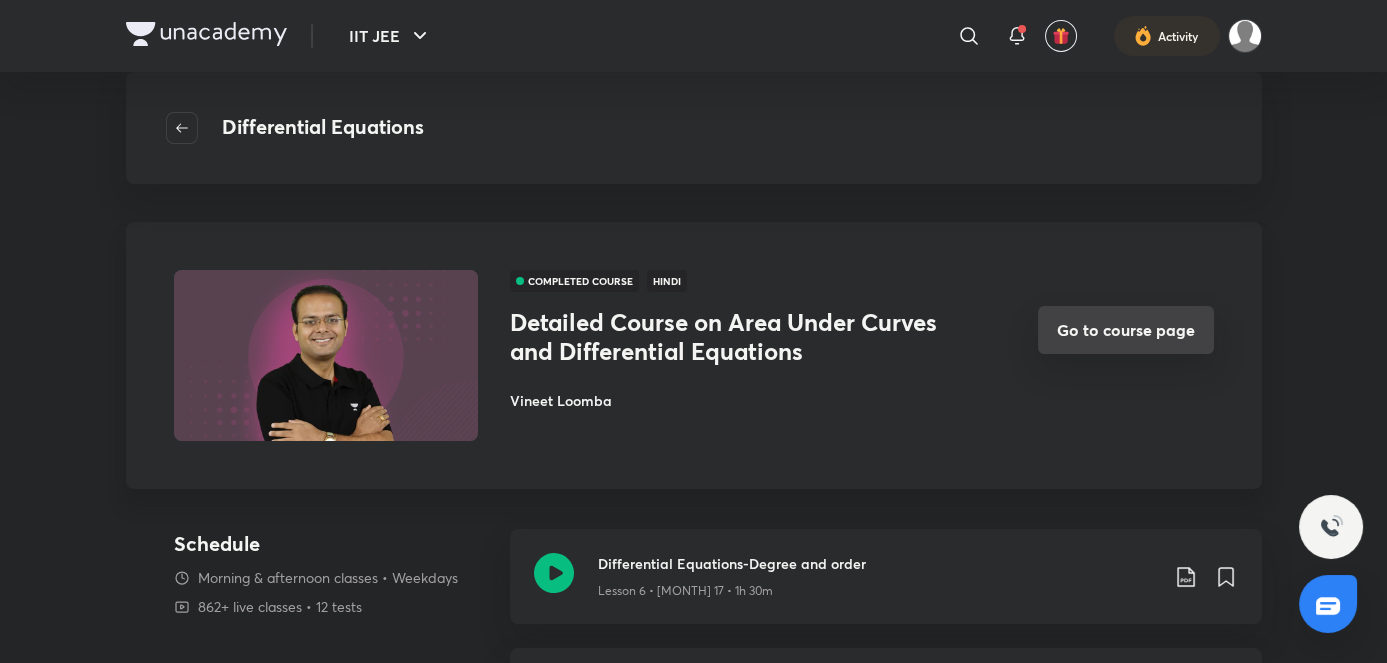 click on "Go to course page" at bounding box center [1126, 330] 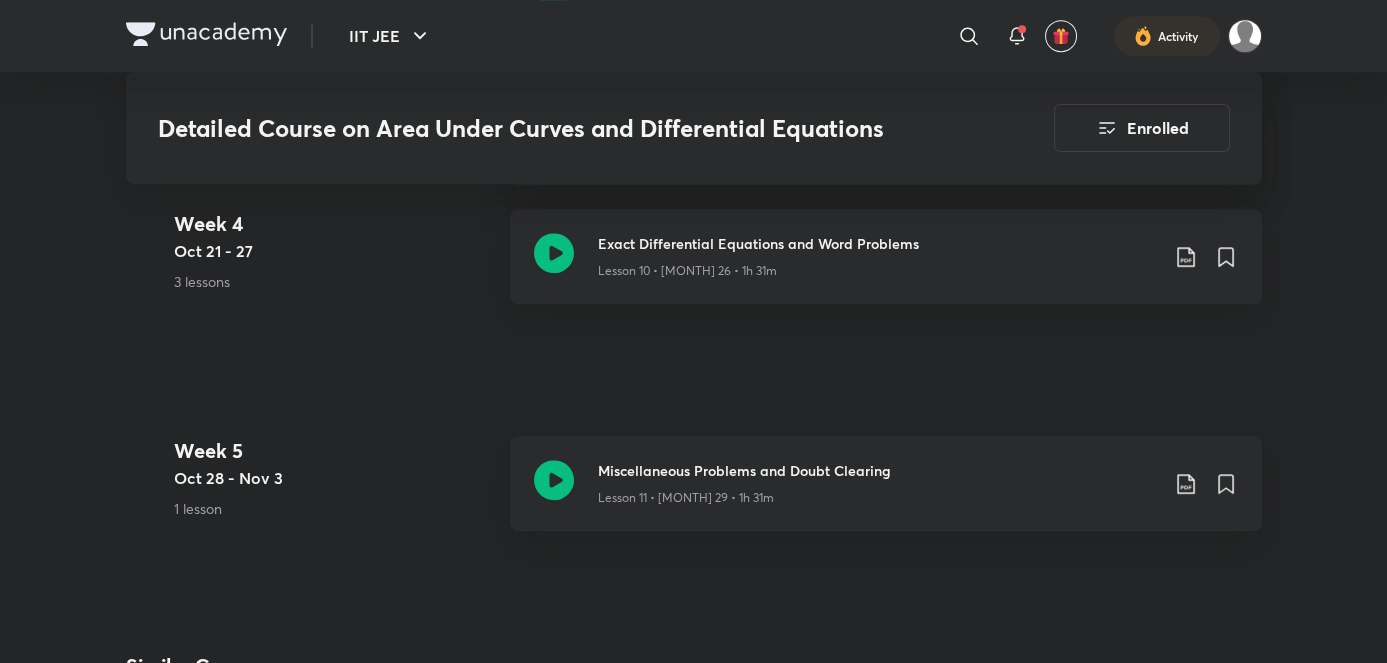 scroll, scrollTop: 2909, scrollLeft: 0, axis: vertical 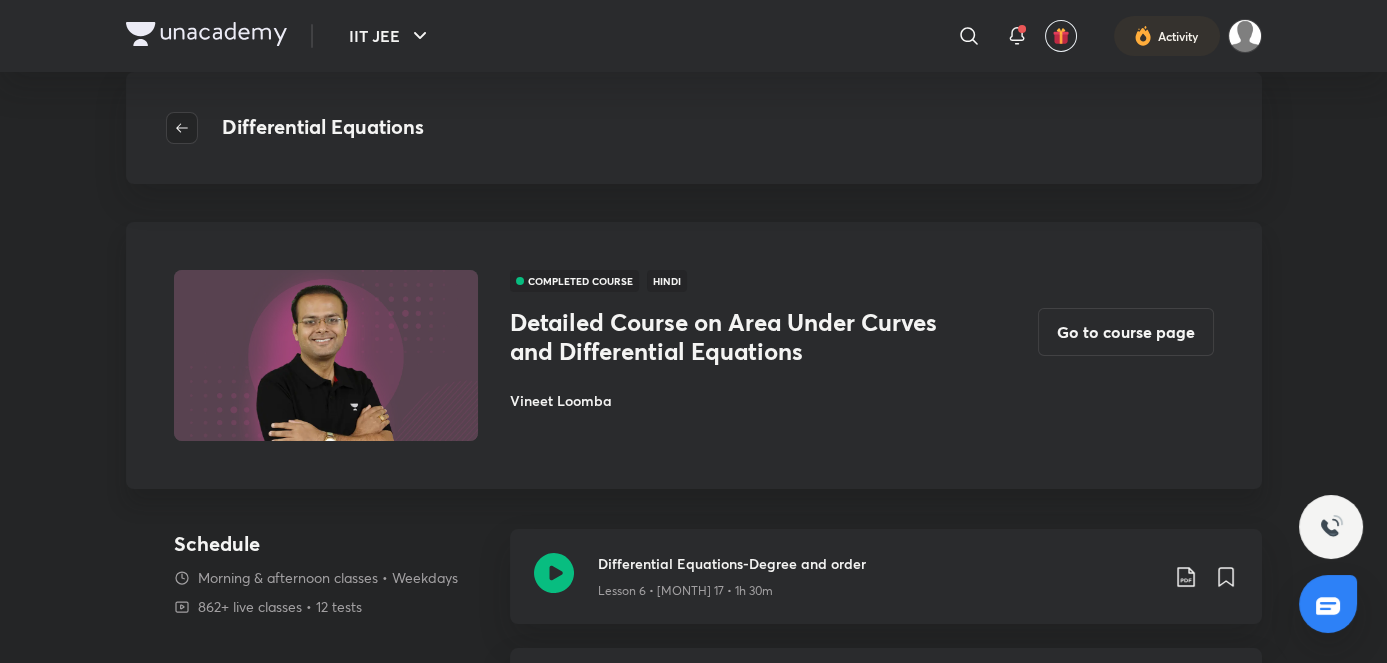 click at bounding box center (182, 128) 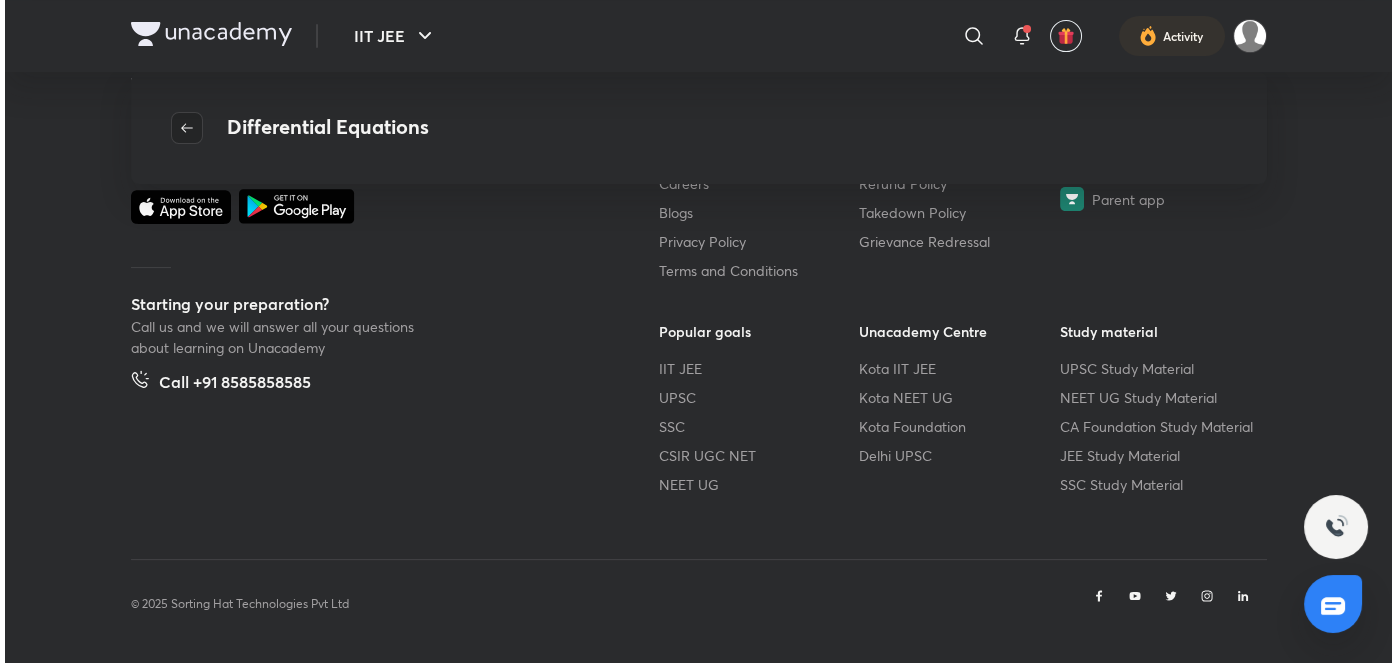 scroll, scrollTop: 0, scrollLeft: 0, axis: both 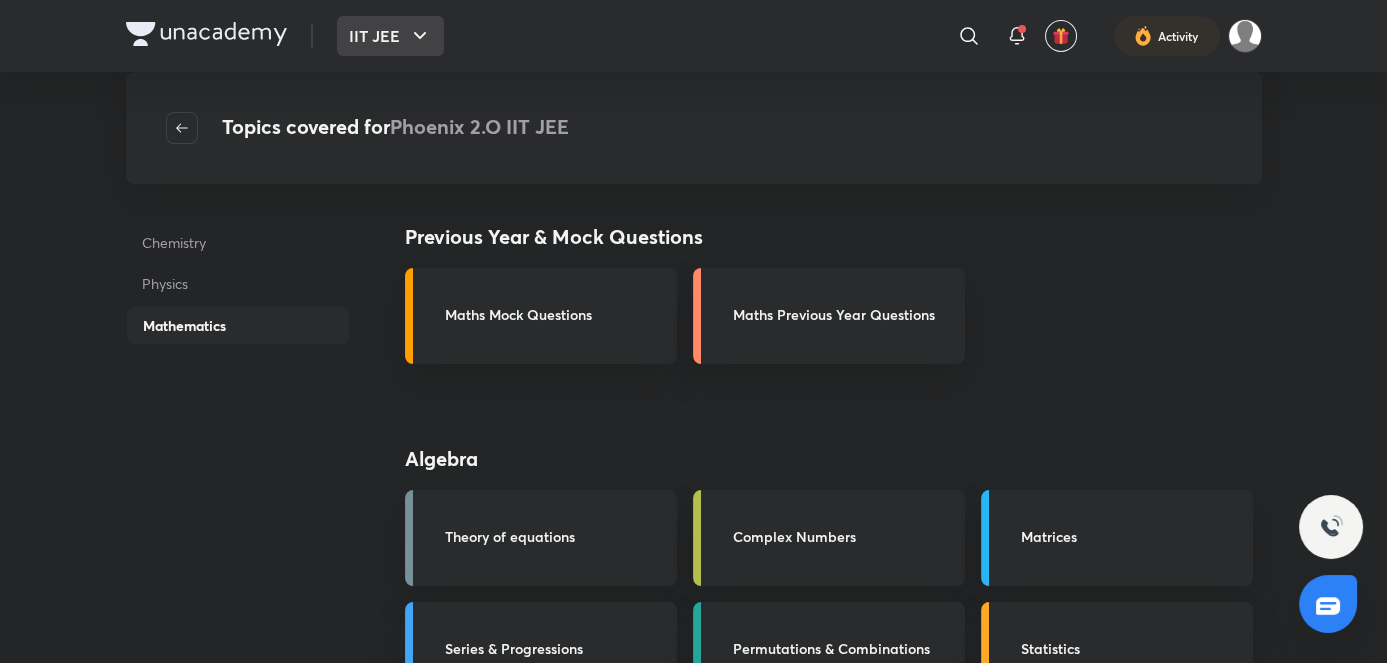 click on "IIT JEE" at bounding box center (390, 36) 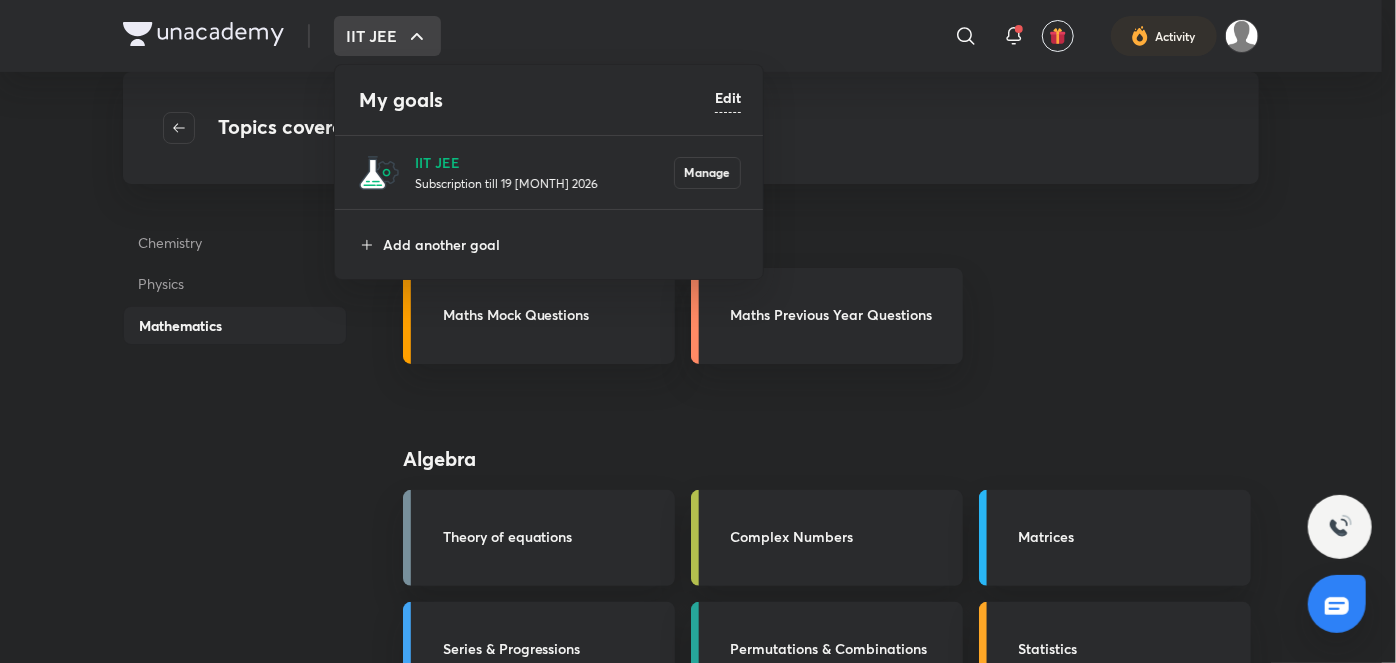 click on "Subscription till 19 [MONTH] 2026" at bounding box center [544, 183] 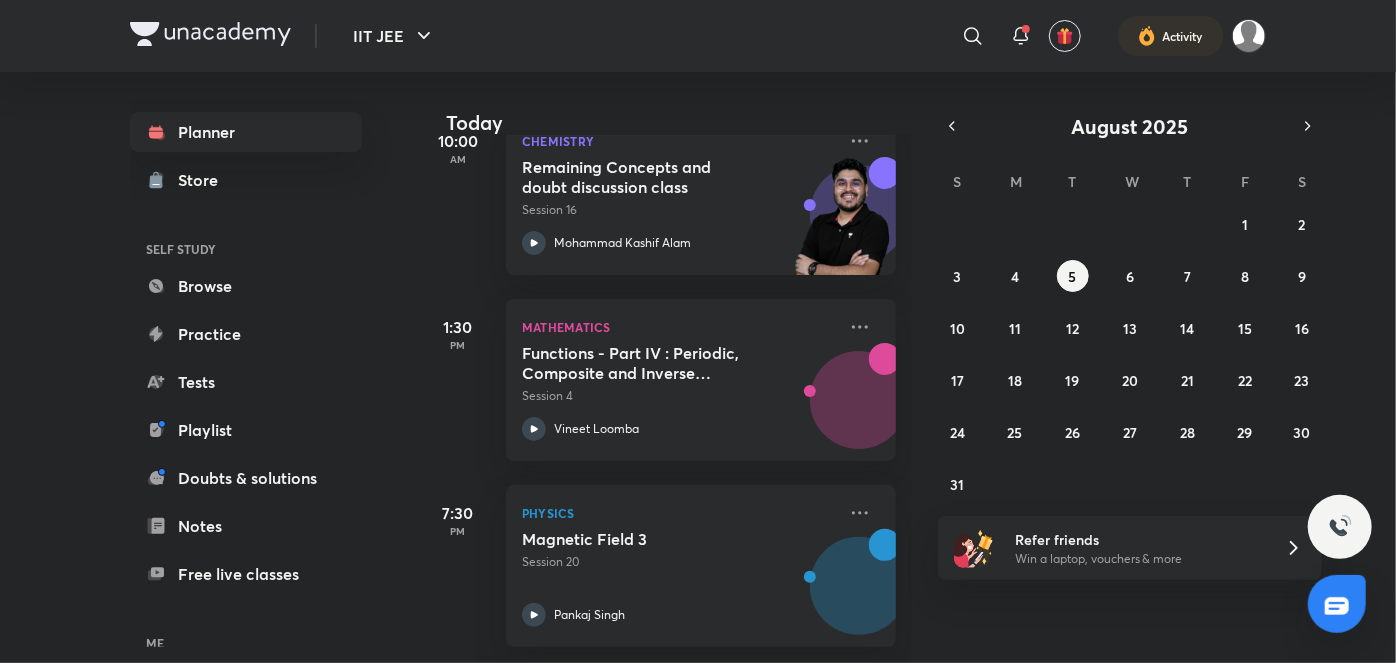 scroll, scrollTop: 336, scrollLeft: 0, axis: vertical 